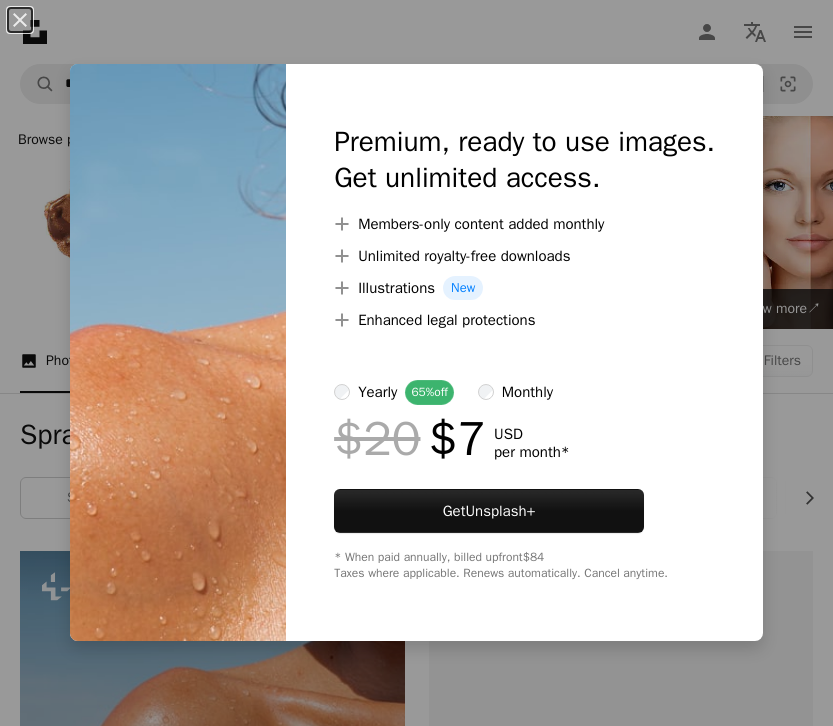 scroll, scrollTop: 385, scrollLeft: 0, axis: vertical 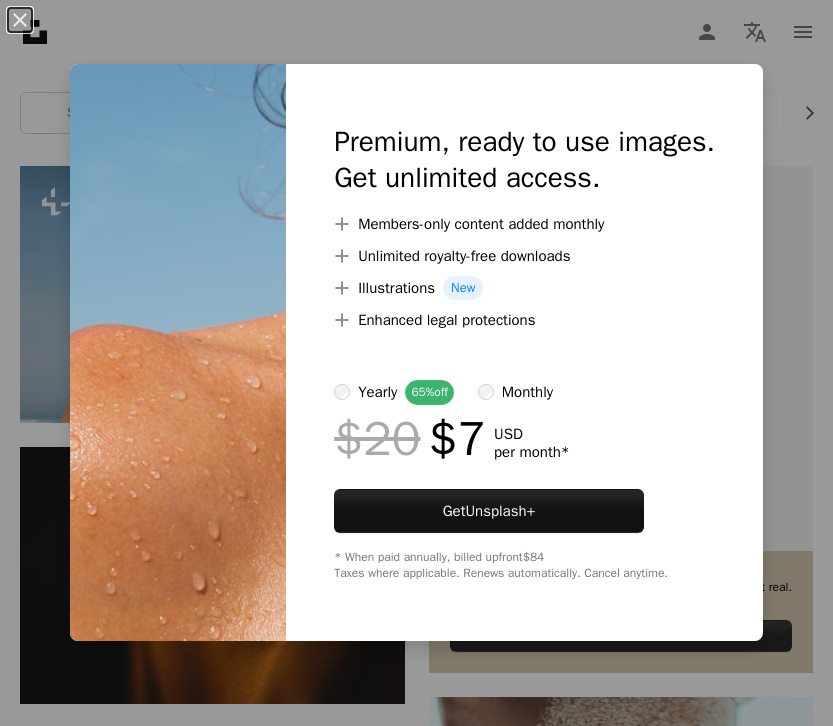 click on "An X shape Premium, ready to use images. Get unlimited access. A plus sign Members-only content added monthly A plus sign Unlimited royalty-free downloads A plus sign Illustrations  New A plus sign Enhanced legal protections yearly 65%  off monthly $20   $7 USD per month * Get  Unsplash+ * When paid annually, billed upfront  $84 Taxes where applicable. Renews automatically. Cancel anytime." at bounding box center [416, 363] 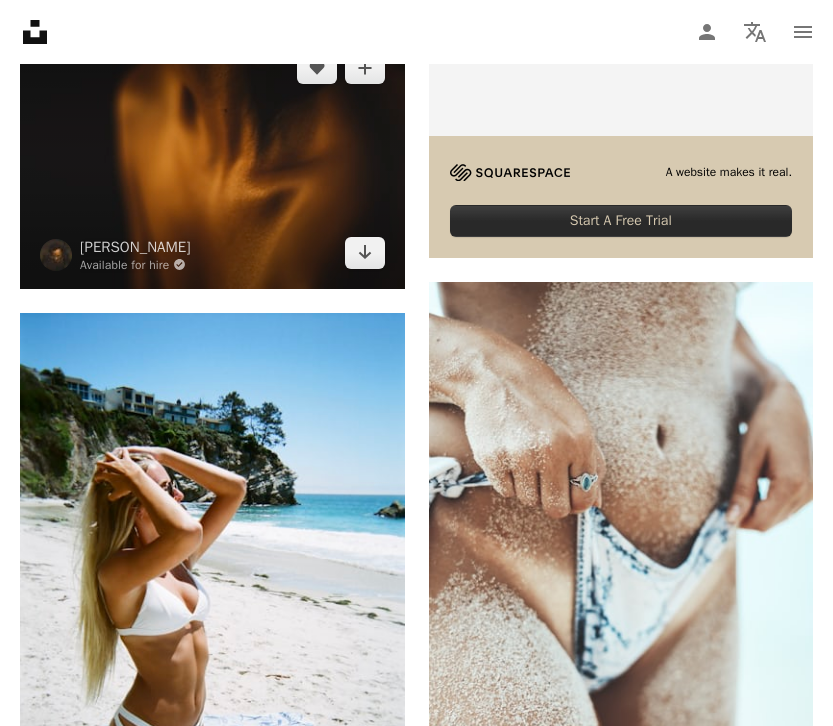 scroll, scrollTop: 809, scrollLeft: 0, axis: vertical 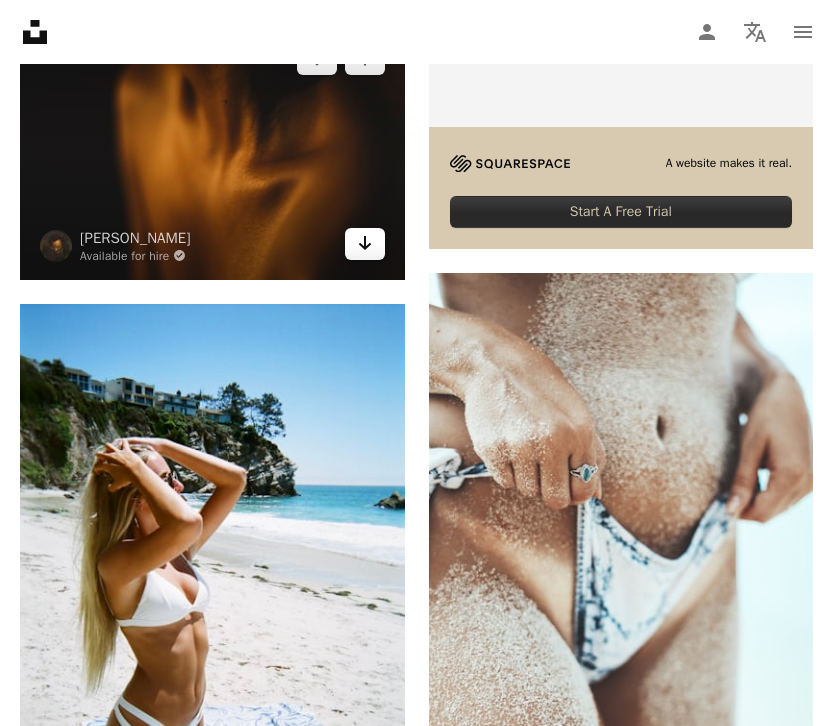 click 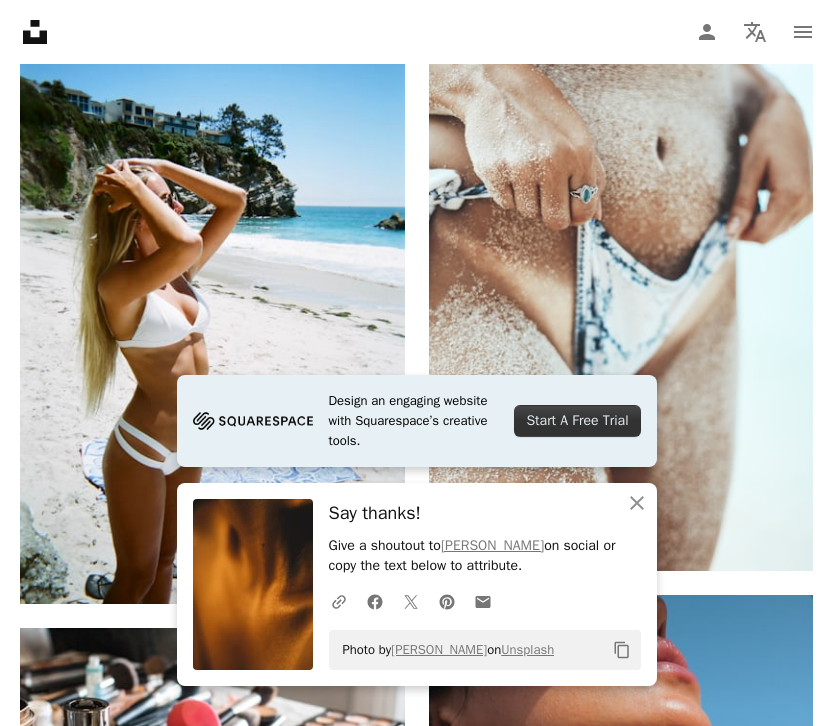 scroll, scrollTop: 1090, scrollLeft: 0, axis: vertical 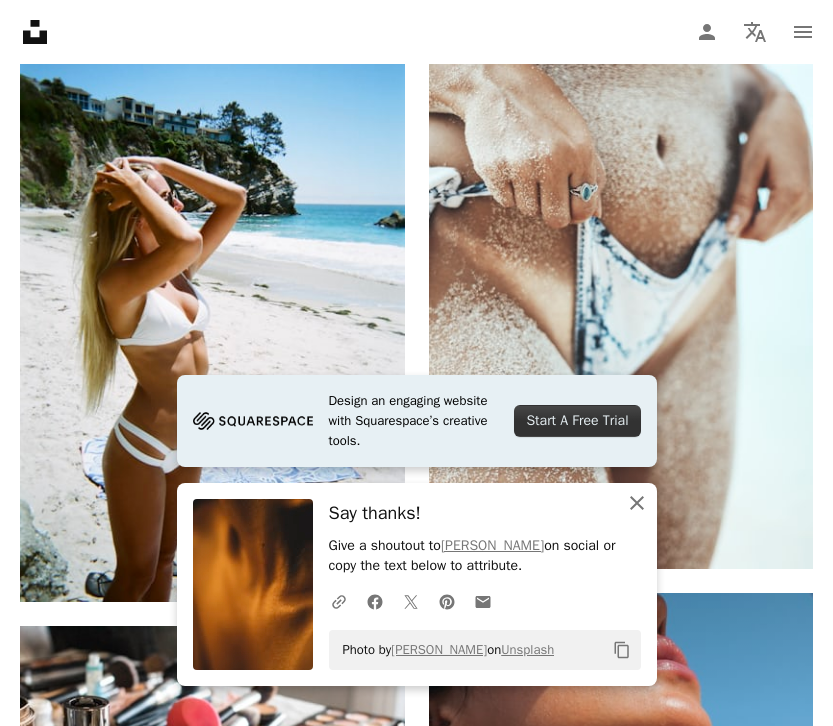 click on "An X shape" 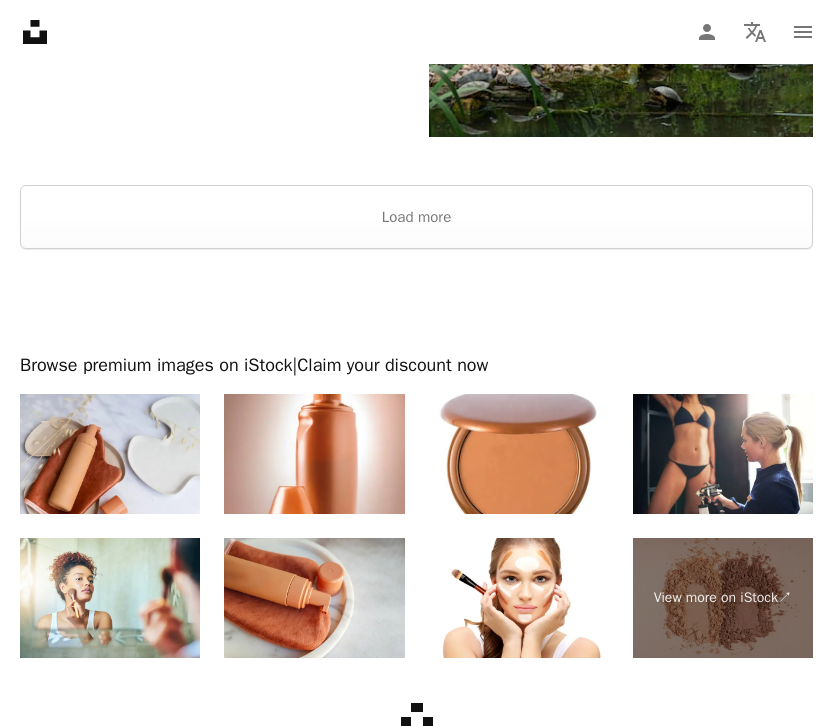 scroll, scrollTop: 5067, scrollLeft: 0, axis: vertical 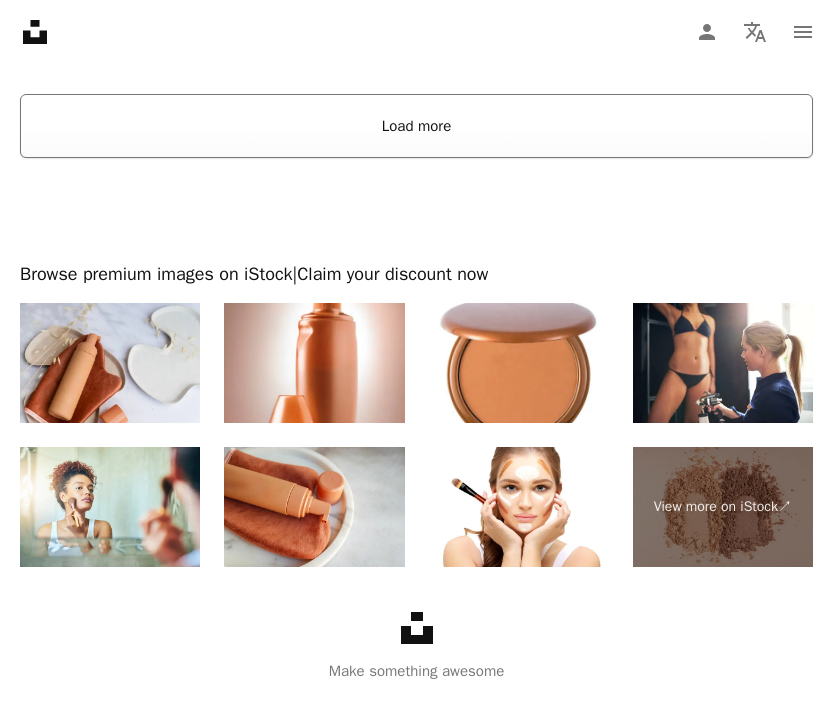 click on "Load more" at bounding box center (416, 126) 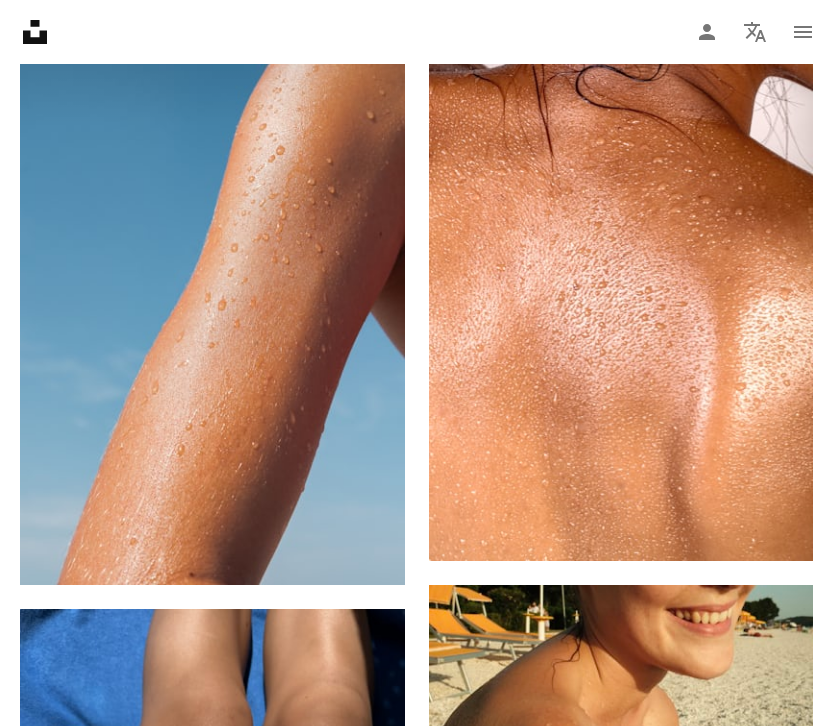 scroll, scrollTop: 6816, scrollLeft: 0, axis: vertical 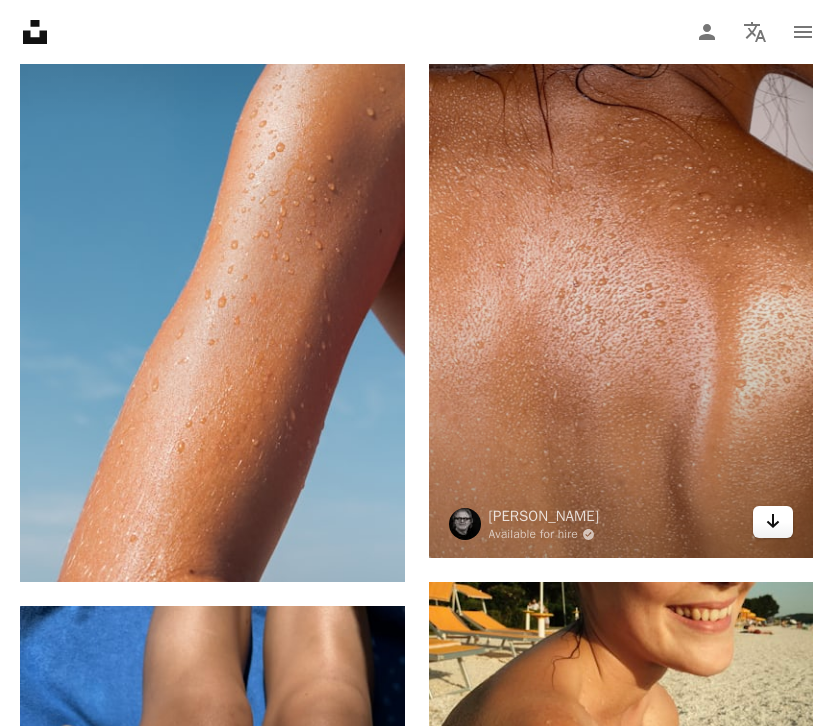 click on "Arrow pointing down" at bounding box center [773, 522] 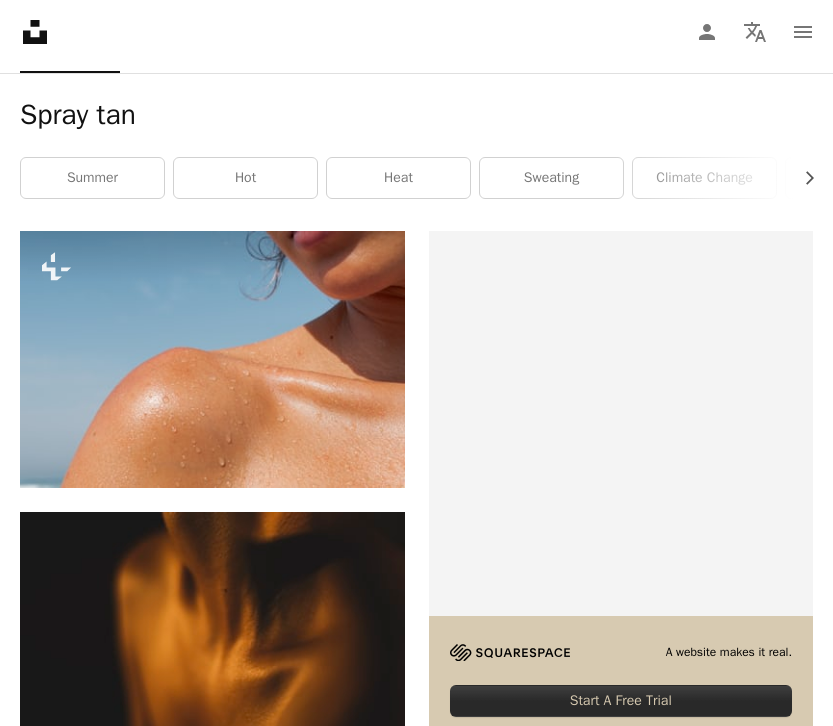 scroll, scrollTop: 0, scrollLeft: 0, axis: both 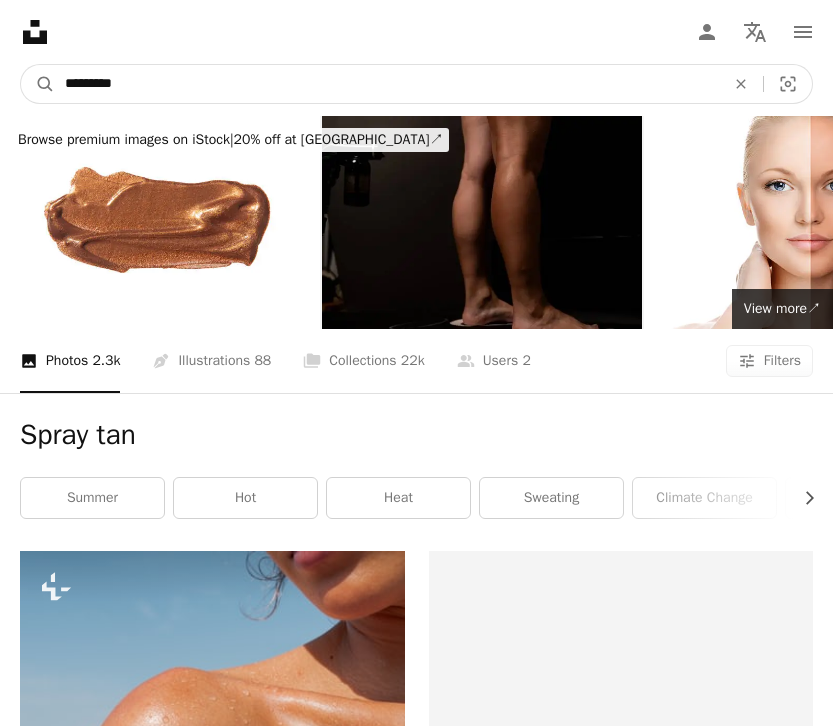 click on "*********" at bounding box center [387, 84] 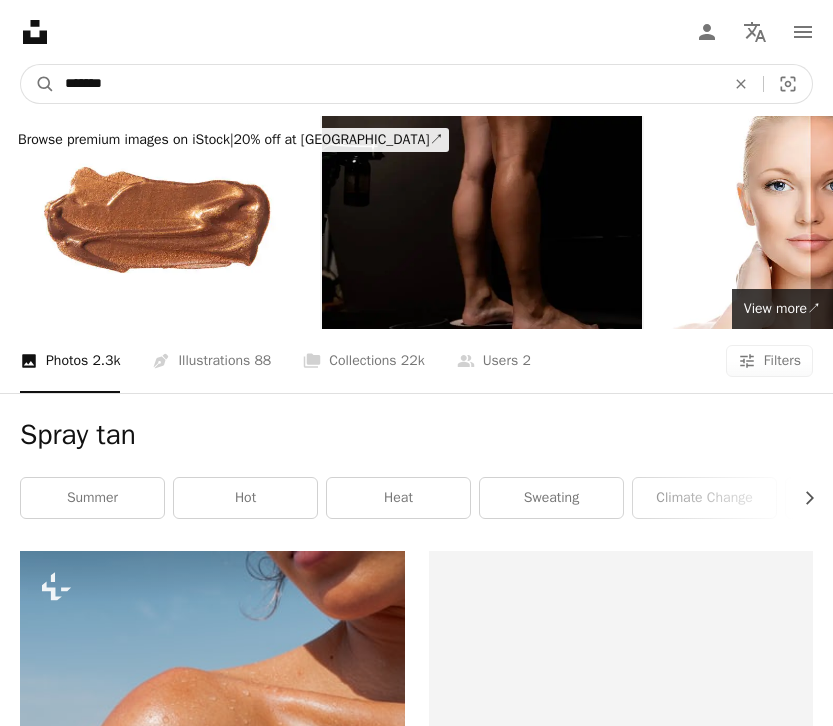 type on "********" 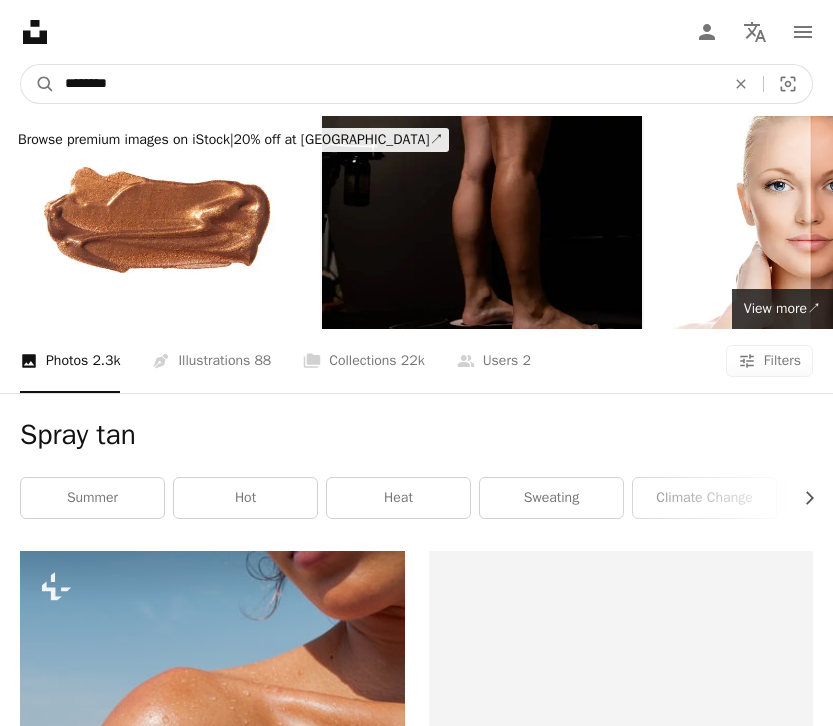 click on "A magnifying glass" at bounding box center [38, 84] 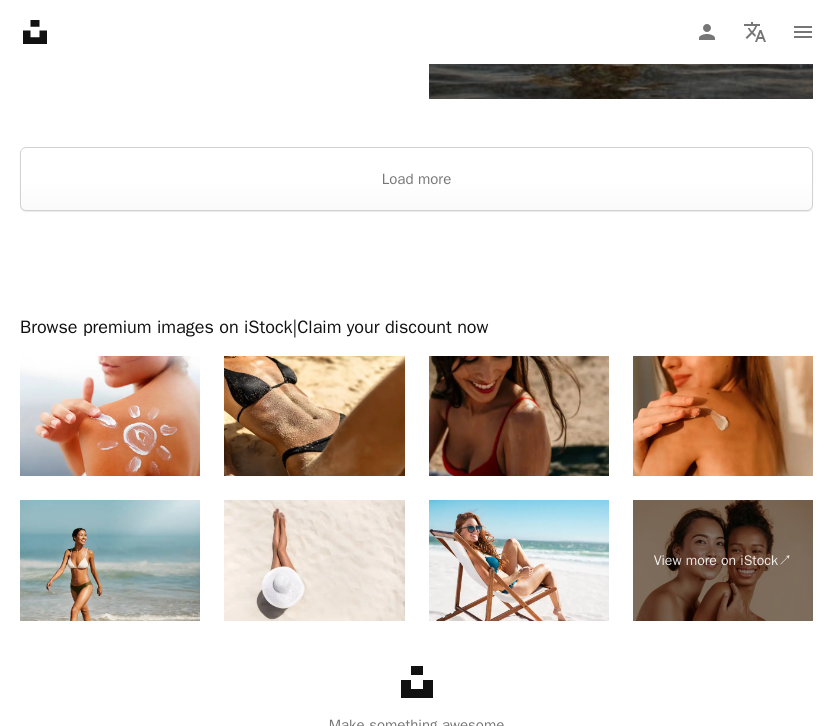scroll, scrollTop: 5560, scrollLeft: 0, axis: vertical 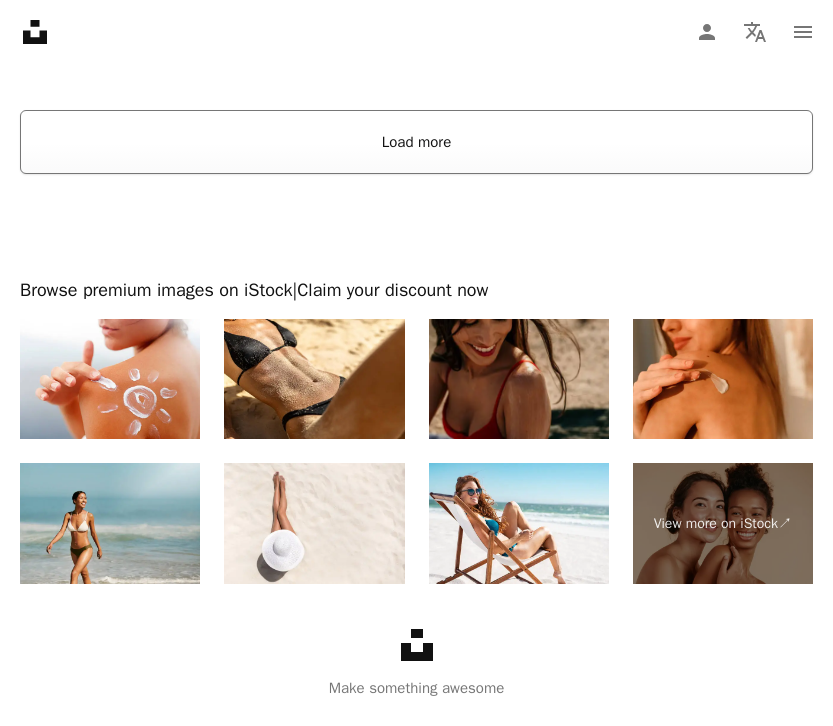 click on "Load more" at bounding box center (416, 142) 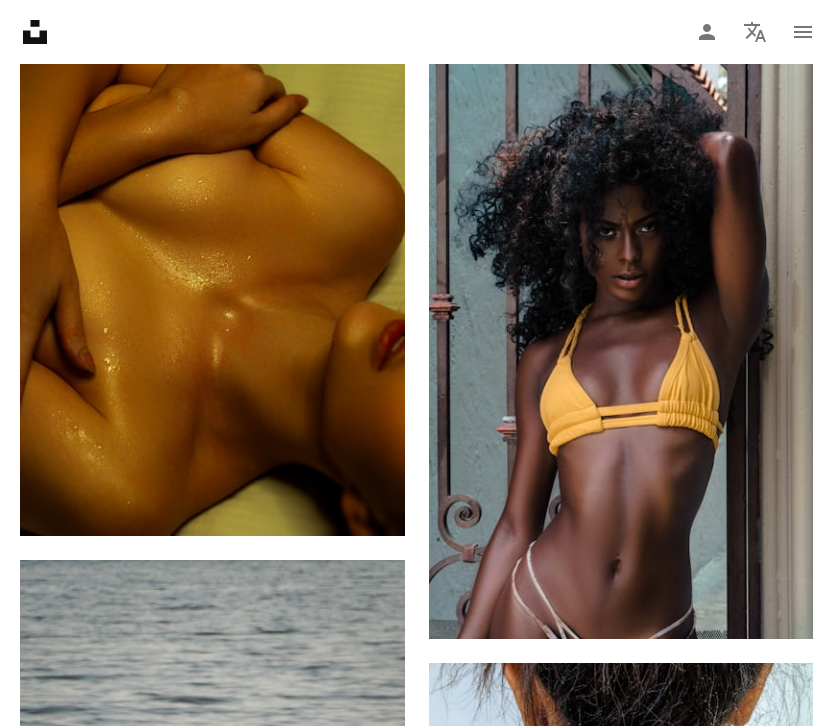 scroll, scrollTop: 14186, scrollLeft: 0, axis: vertical 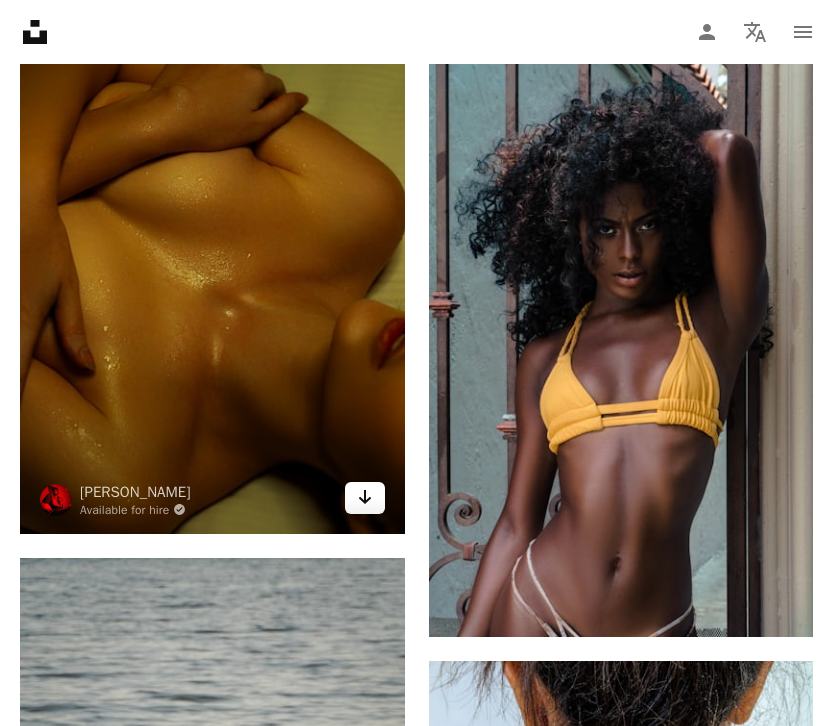 click on "Arrow pointing down" 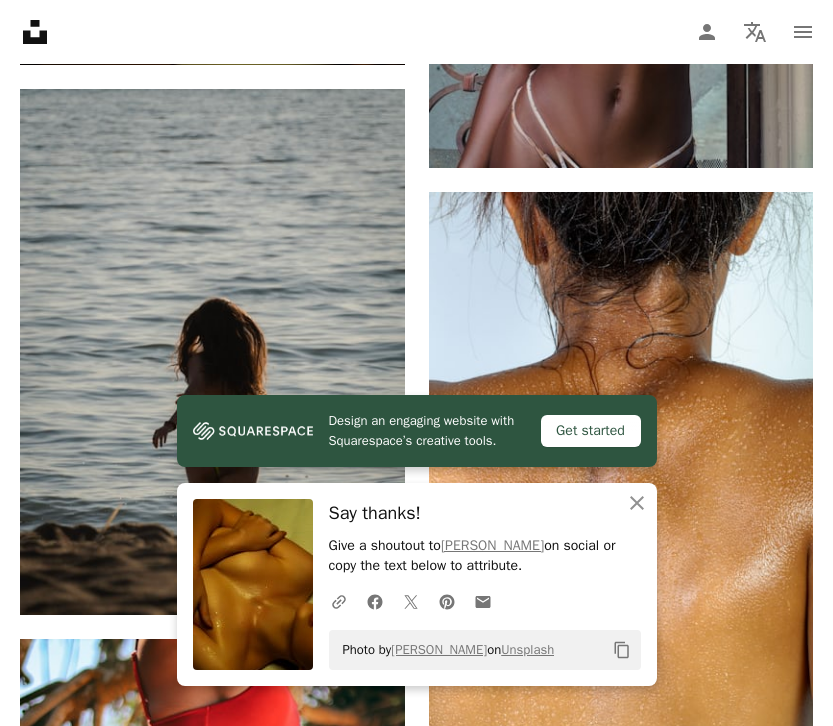 scroll, scrollTop: 14785, scrollLeft: 0, axis: vertical 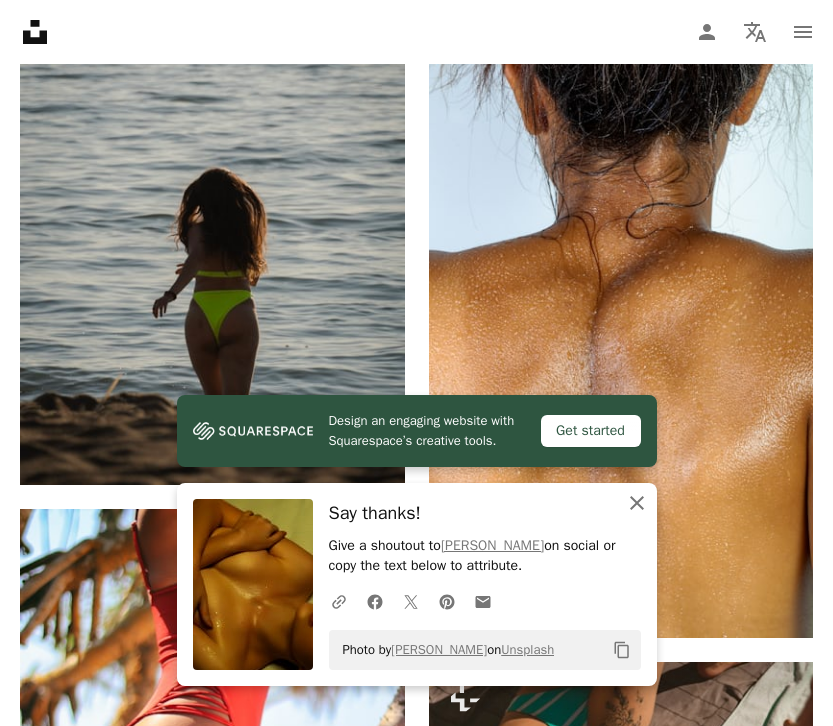click on "An X shape" 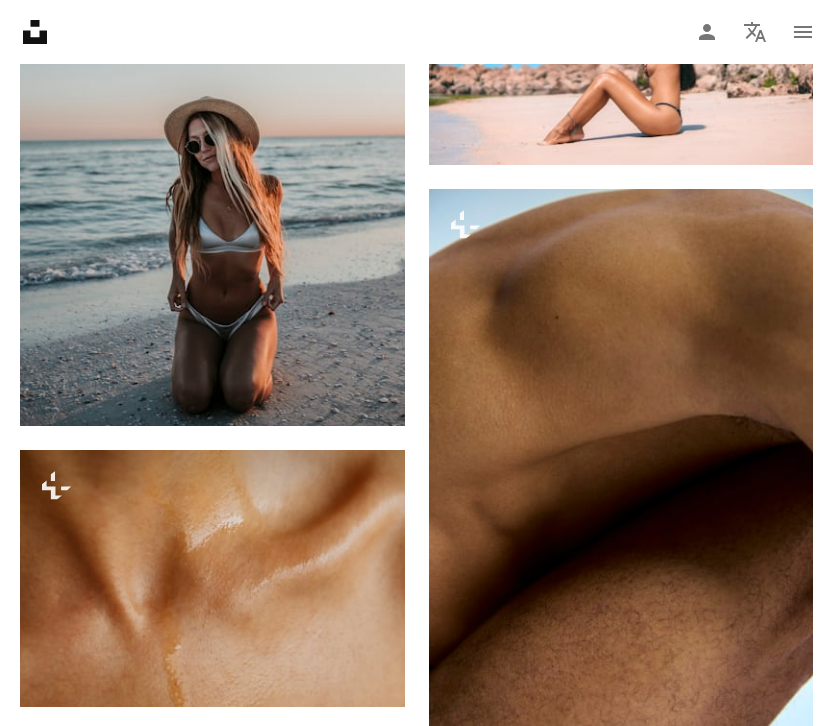 scroll, scrollTop: 16951, scrollLeft: 0, axis: vertical 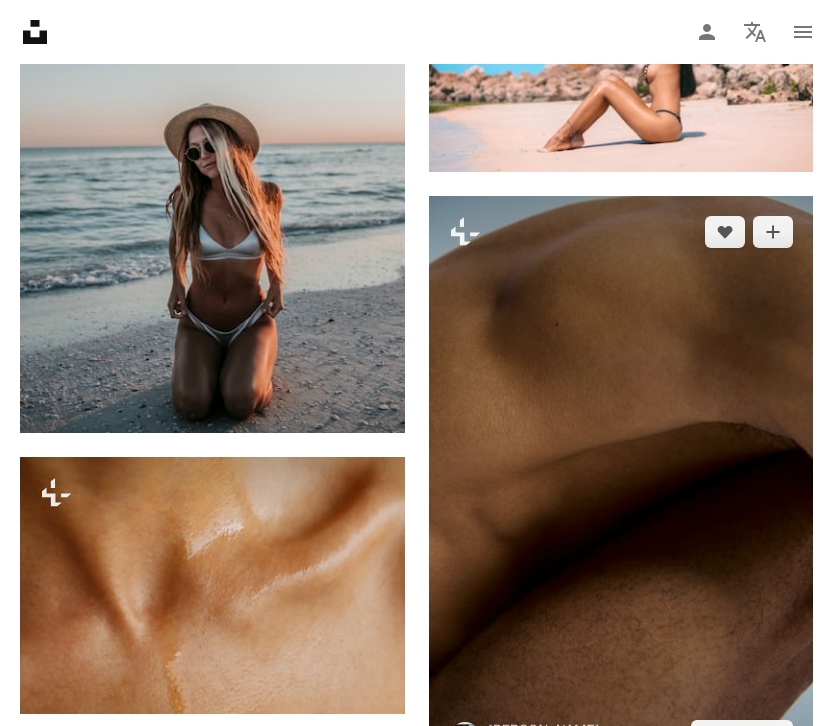click at bounding box center (621, 484) 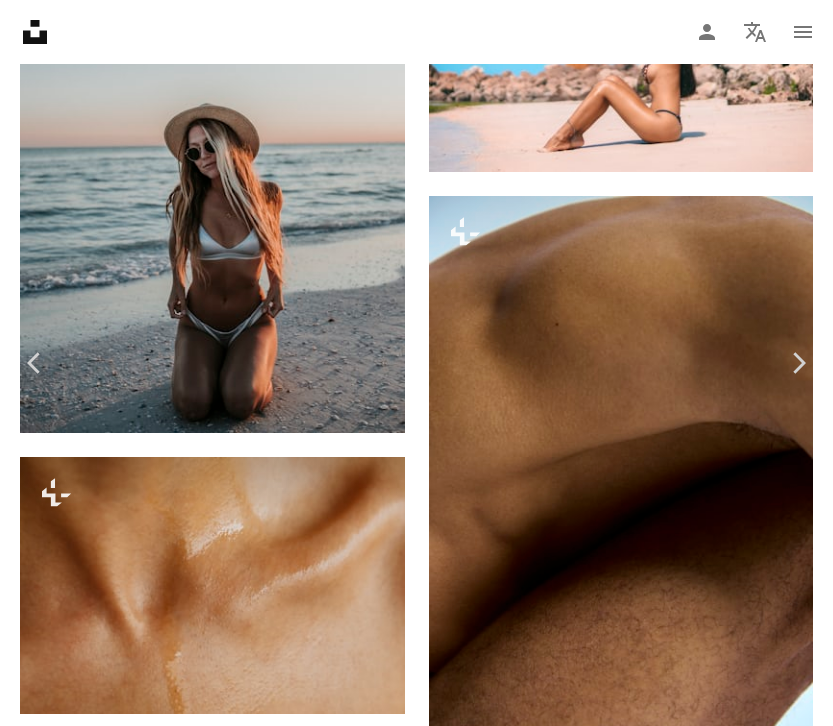 click on "An X shape Chevron left Chevron right Edu [PERSON_NAME] For  Unsplash+ A heart A plus sign A lock Download Zoom in A forward-right arrow Share More Actions Calendar outlined Published on  [DATE] Camera Canon, EOS R6m2 Safety Licensed under the  Unsplash+ License skin body human body back skin texture human skin rib cage skin detail Creative Commons images From this series Chevron right Plus sign for Unsplash+ Plus sign for Unsplash+ Plus sign for Unsplash+ Plus sign for Unsplash+ Plus sign for Unsplash+ Plus sign for Unsplash+ Plus sign for Unsplash+ Plus sign for Unsplash+ Plus sign for Unsplash+ Plus sign for Unsplash+ Related images Plus sign for Unsplash+ A heart A plus sign Paris Bilal For  Unsplash+ A lock Download Plus sign for Unsplash+ A heart A plus sign [PERSON_NAME] the Cat For  Unsplash+ A lock Download Plus sign for Unsplash+ A heart A plus sign [PERSON_NAME] For  Unsplash+ A lock Download Plus sign for Unsplash+ A heart A plus sign [PERSON_NAME] For  Unsplash+ A lock Download Plus sign for Unsplash+" at bounding box center (416, 4919) 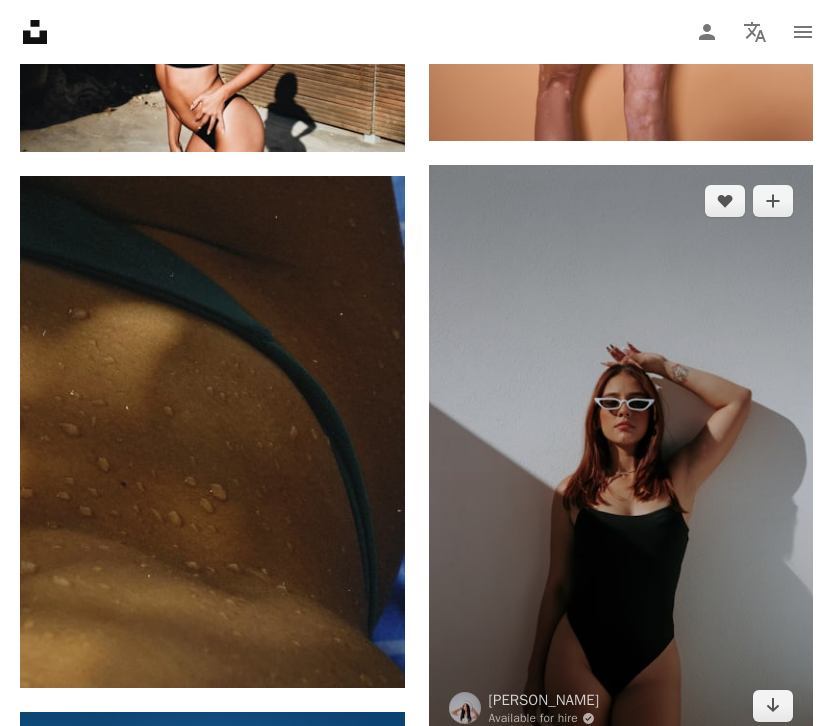 scroll, scrollTop: 19551, scrollLeft: 0, axis: vertical 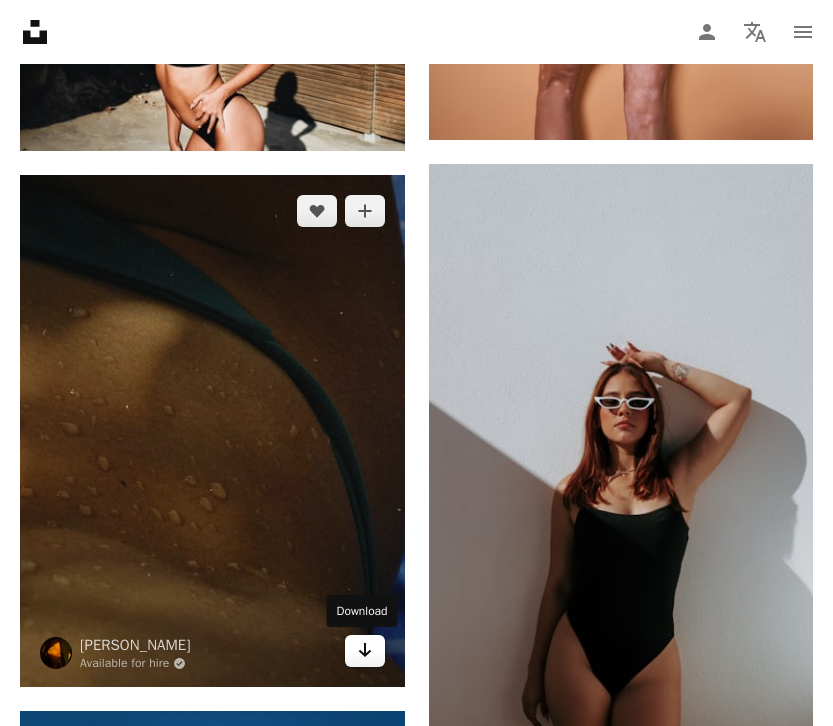 click on "Arrow pointing down" at bounding box center [365, 651] 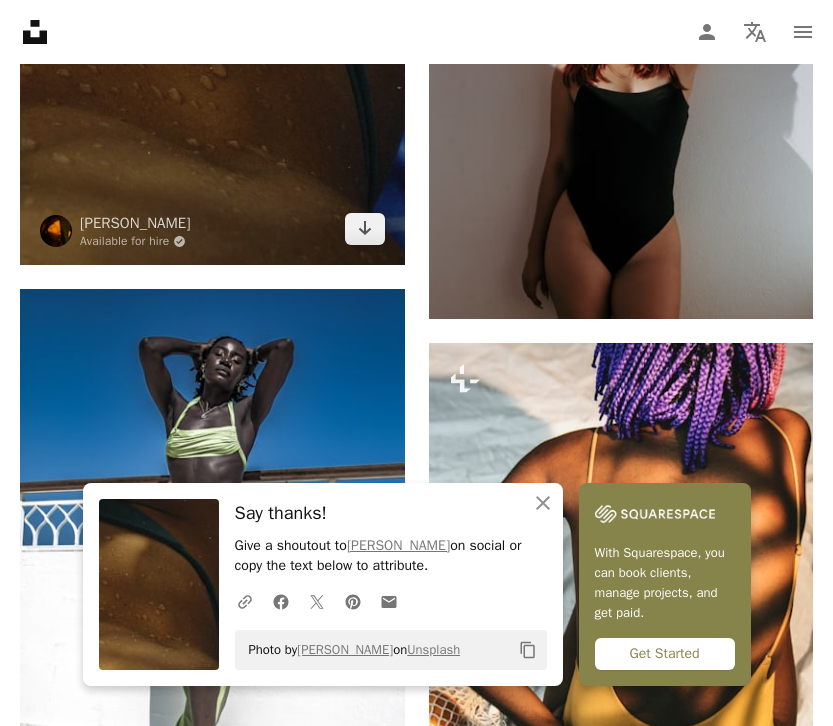 scroll, scrollTop: 19976, scrollLeft: 0, axis: vertical 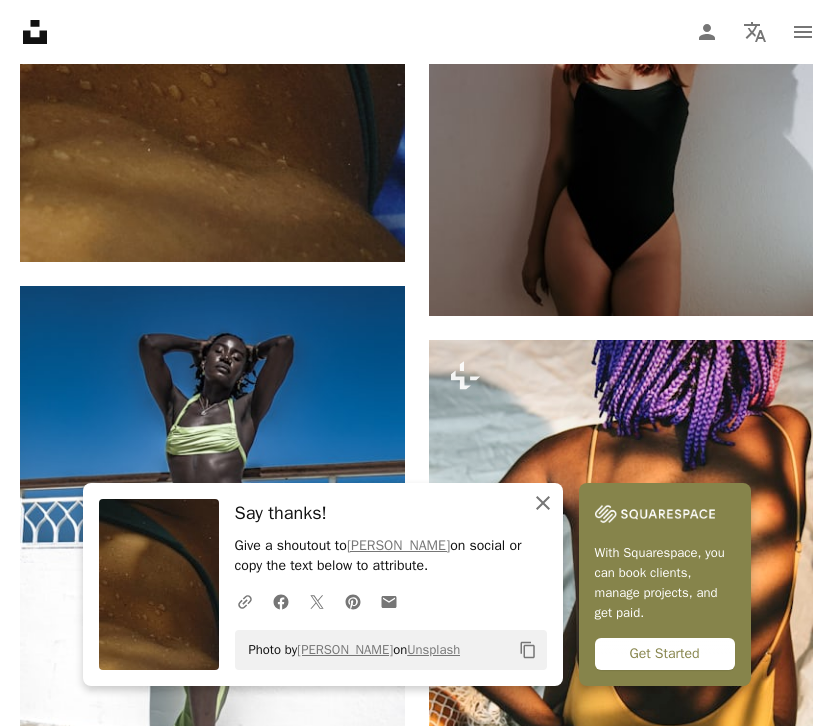 click on "An X shape" 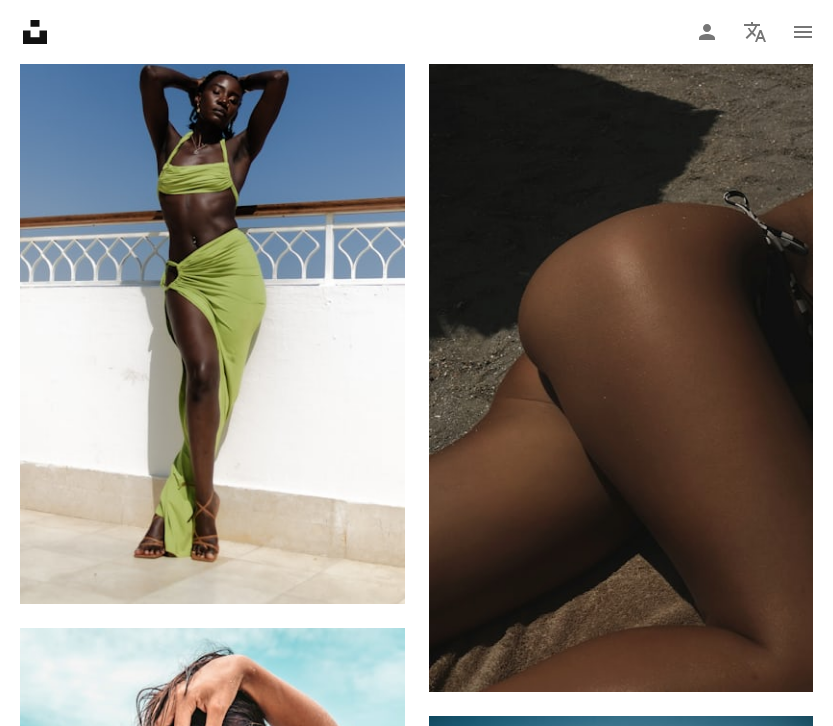 scroll, scrollTop: 25334, scrollLeft: 0, axis: vertical 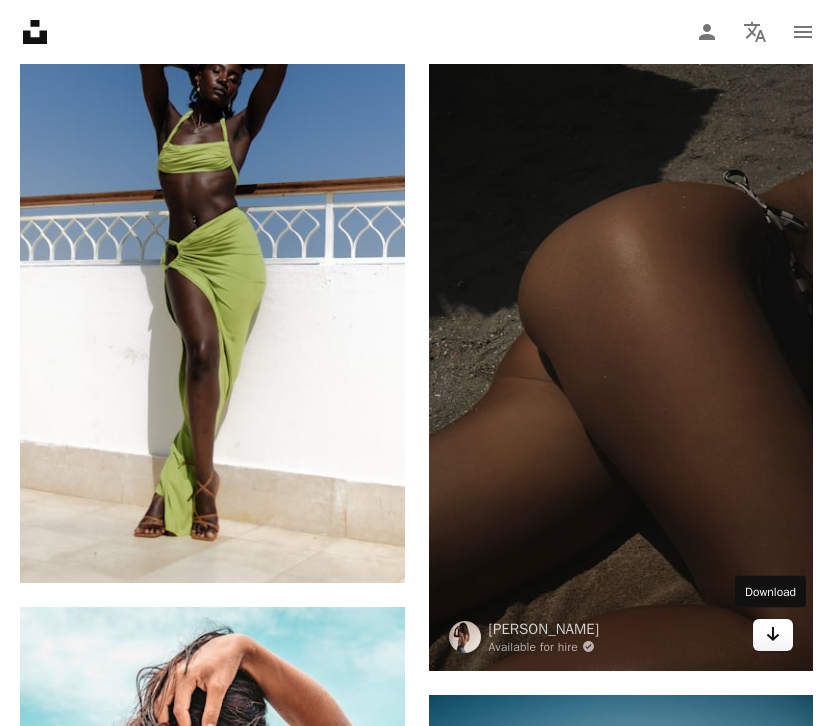 click on "Arrow pointing down" 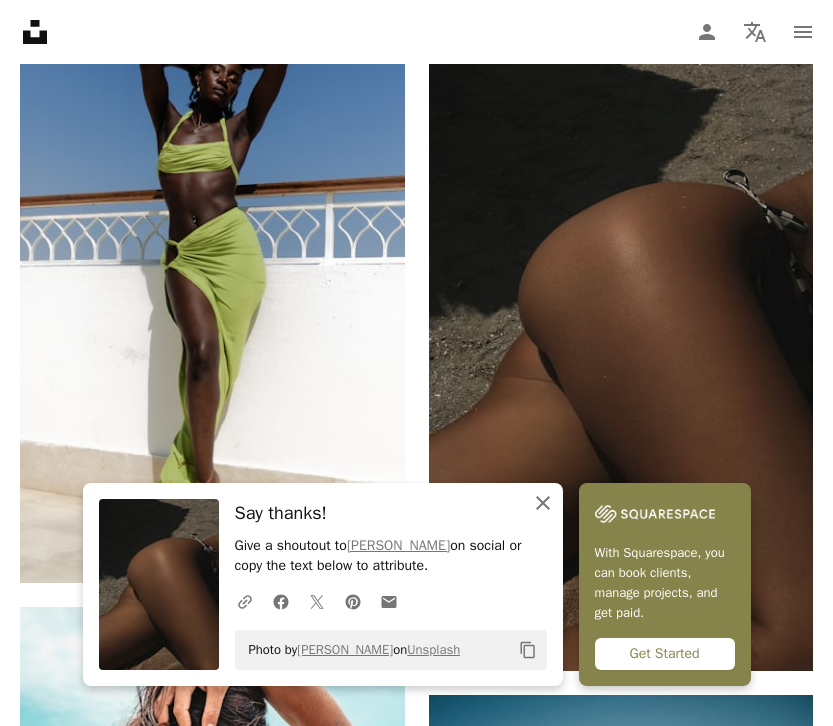 click on "An X shape" 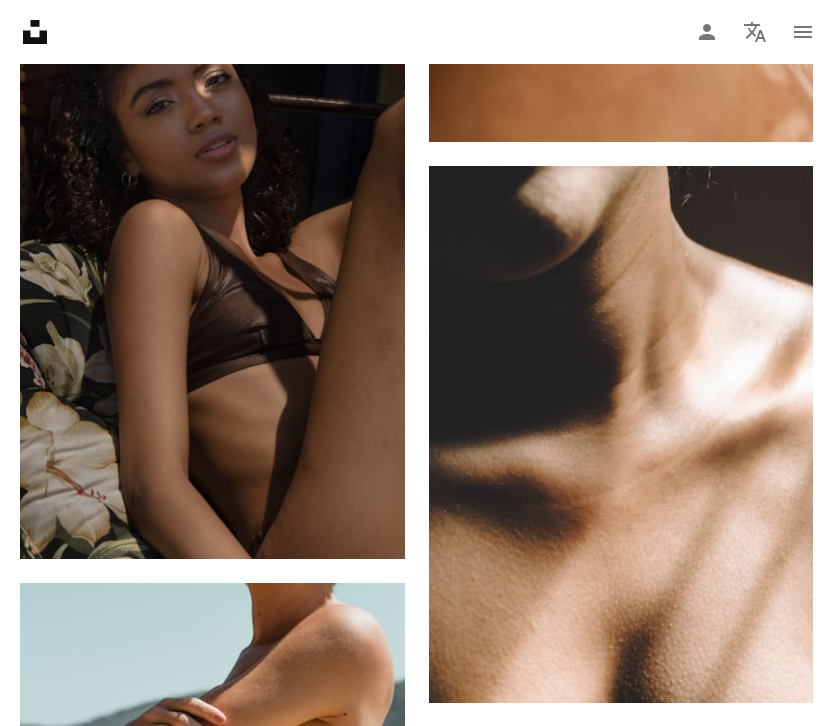 scroll, scrollTop: 27073, scrollLeft: 0, axis: vertical 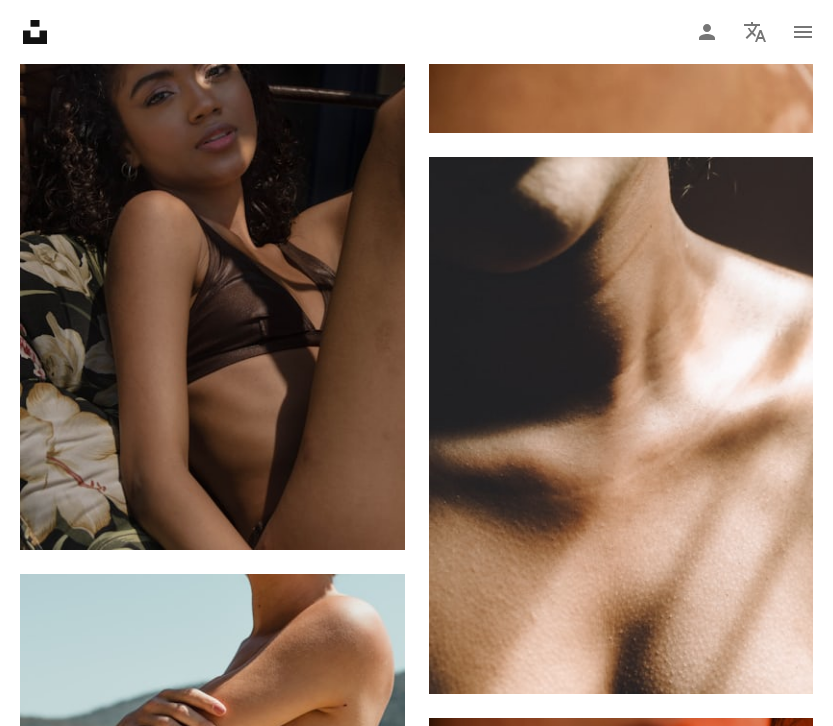 click on "Unsplash logo Unsplash Home A photo Pen Tool A compass A stack of folders Download Person Localization icon navigation menu" at bounding box center (416, 32) 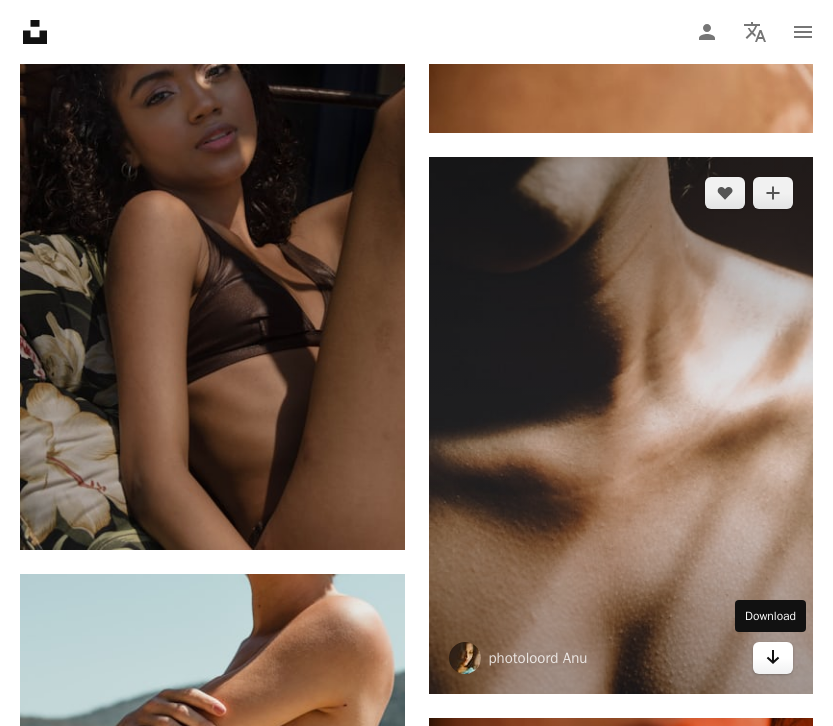 click 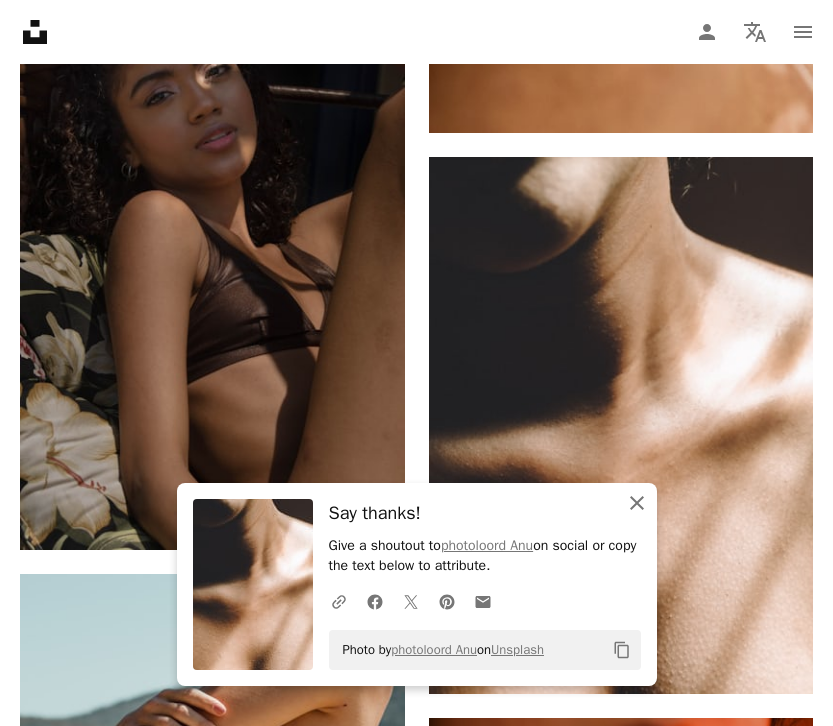 click 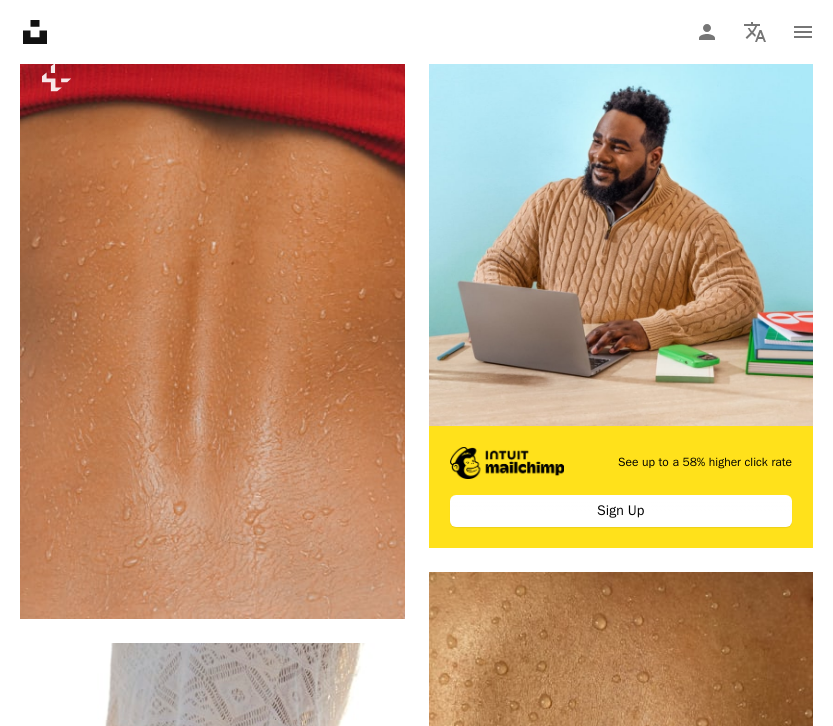 scroll, scrollTop: 0, scrollLeft: 0, axis: both 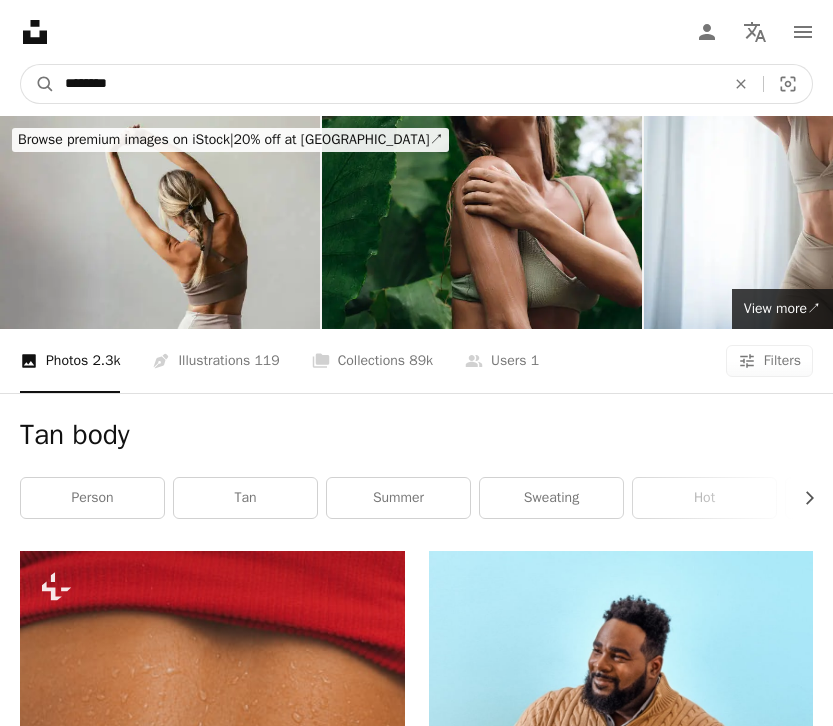 click on "********" at bounding box center [387, 84] 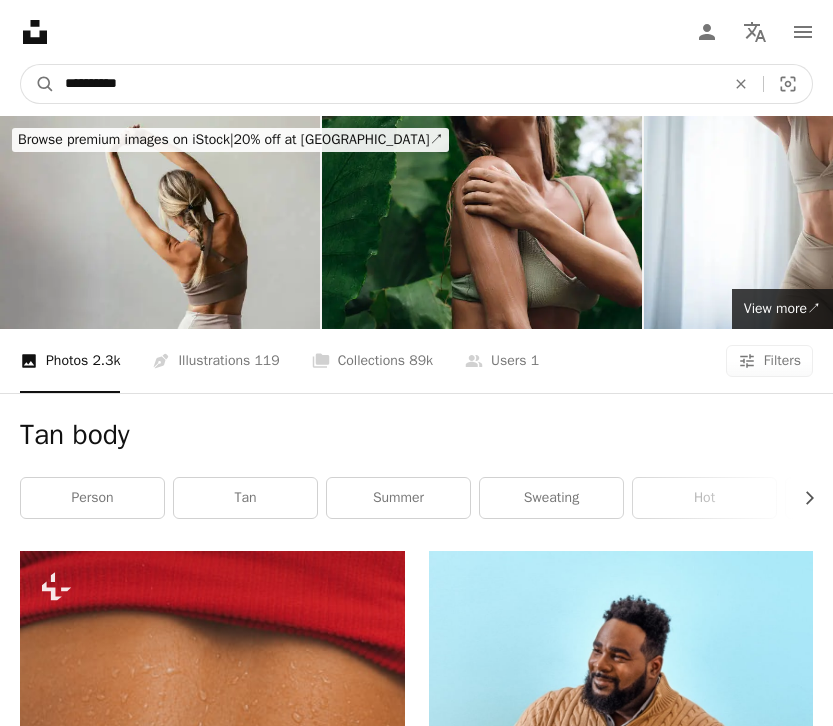 type on "**********" 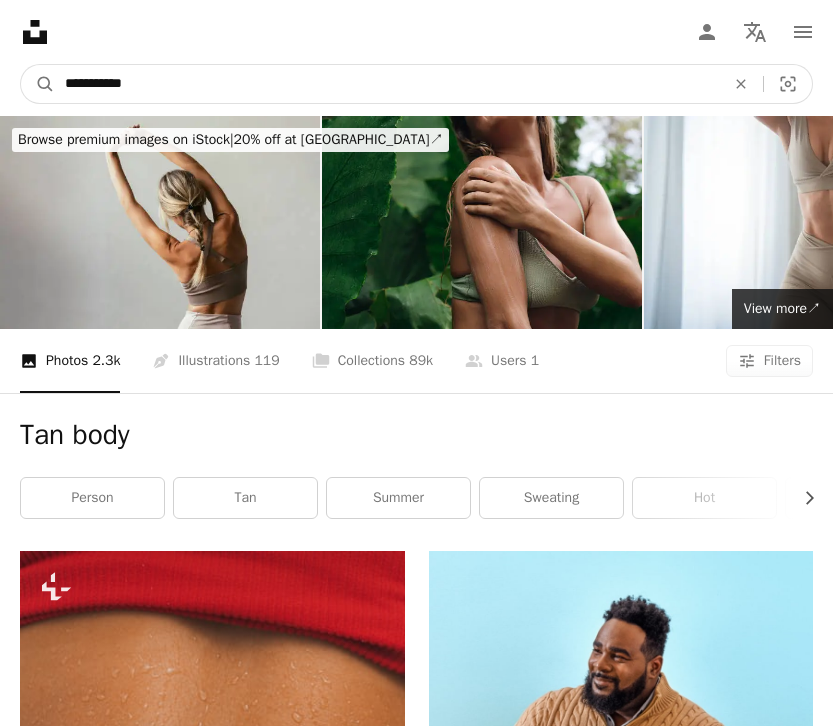 click on "A magnifying glass" at bounding box center [38, 84] 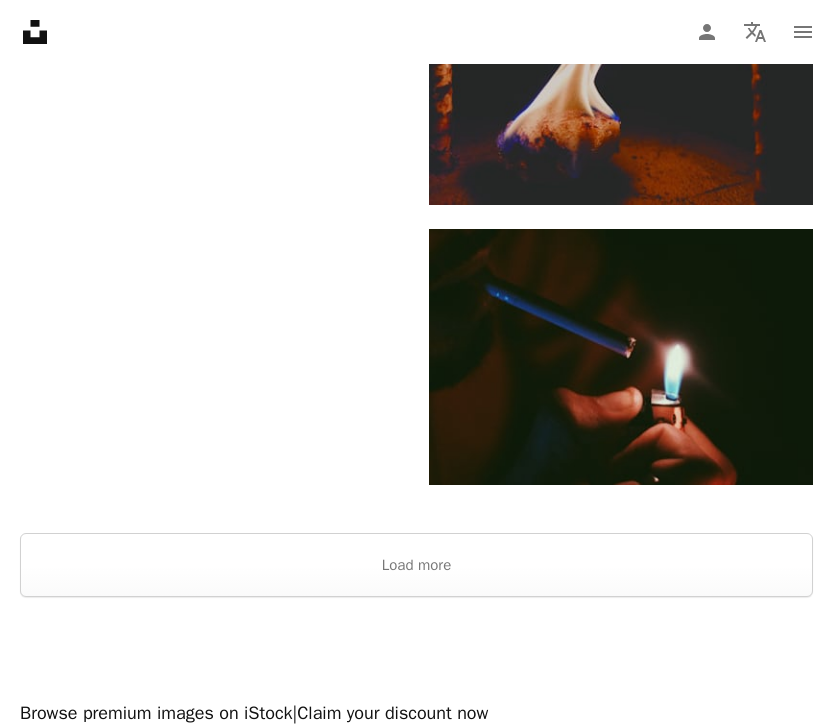 scroll, scrollTop: 4967, scrollLeft: 0, axis: vertical 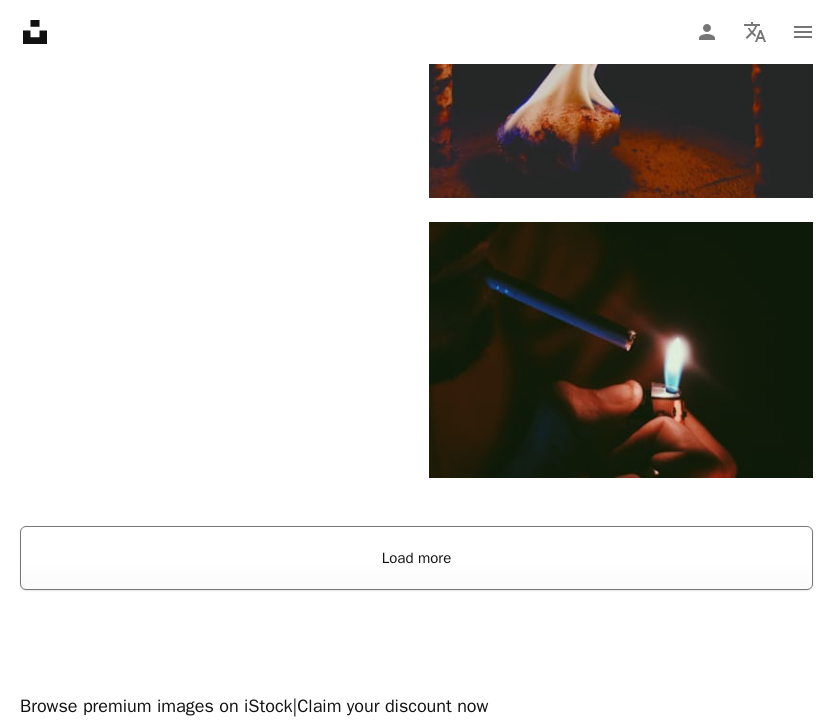 click on "Load more" at bounding box center [416, 558] 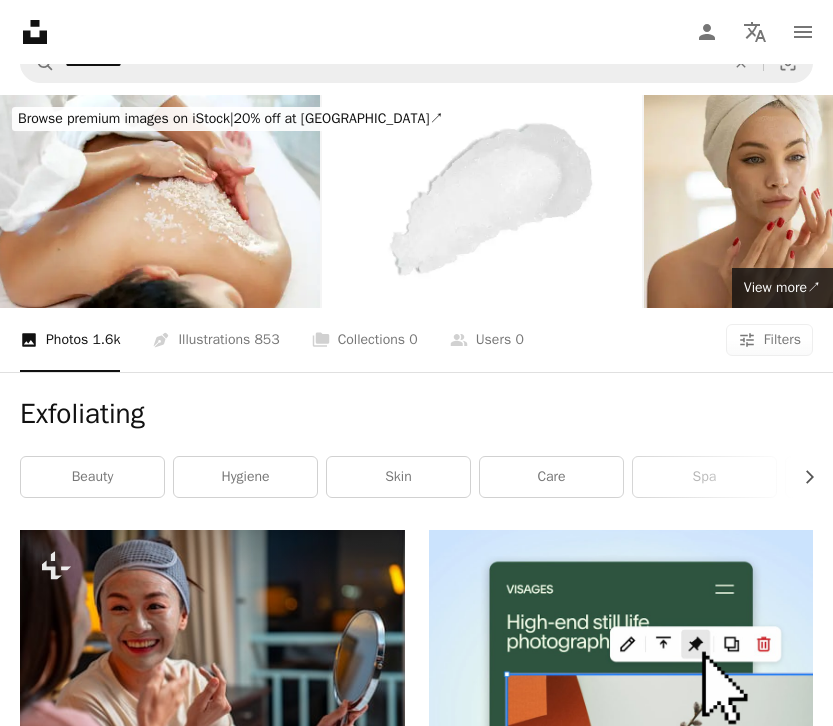 scroll, scrollTop: 0, scrollLeft: 0, axis: both 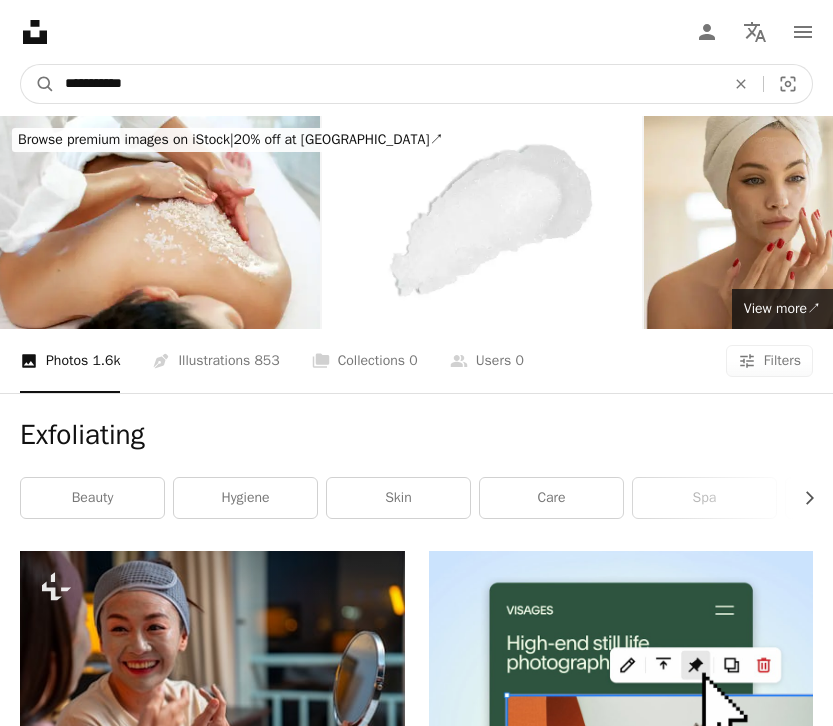 click on "**********" at bounding box center [387, 84] 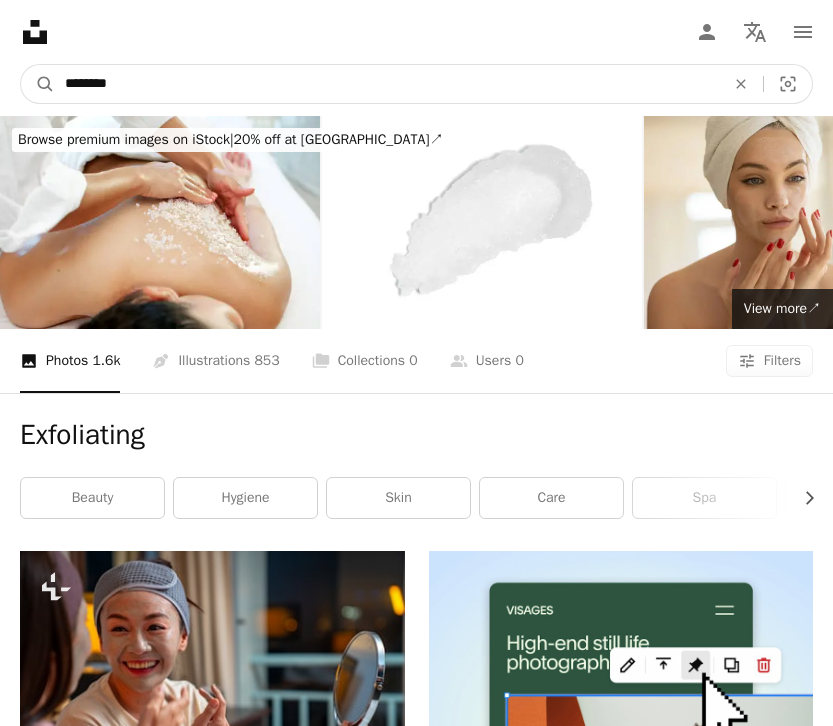 type on "*********" 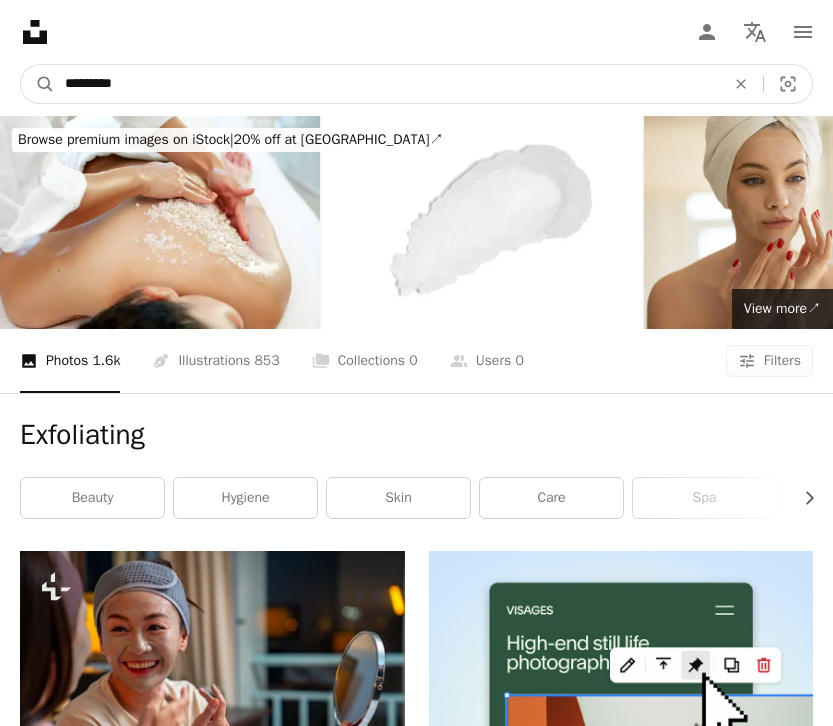 click on "A magnifying glass" at bounding box center [38, 84] 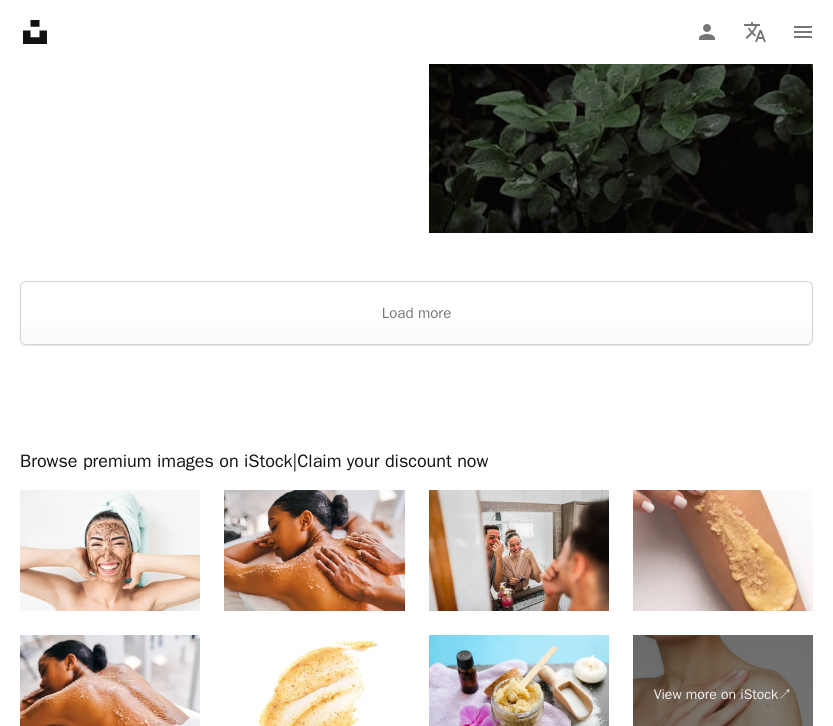scroll, scrollTop: 5374, scrollLeft: 0, axis: vertical 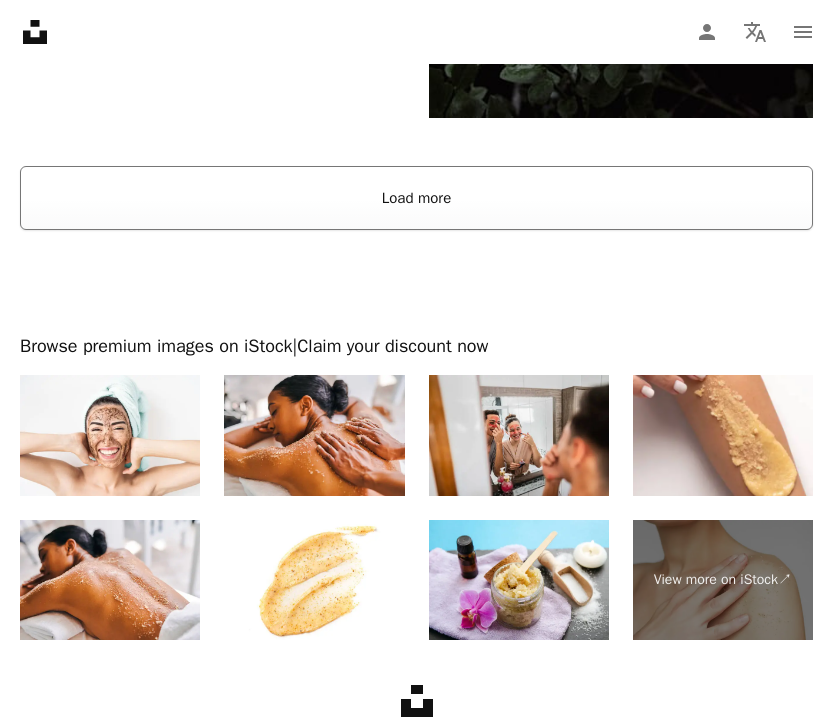 click on "Load more" at bounding box center (416, 198) 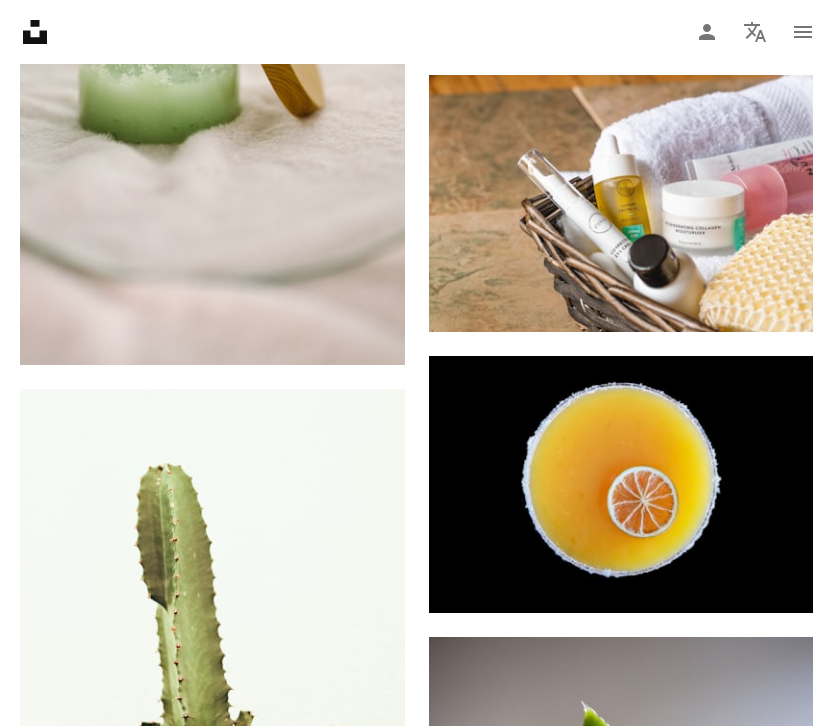 scroll, scrollTop: 0, scrollLeft: 0, axis: both 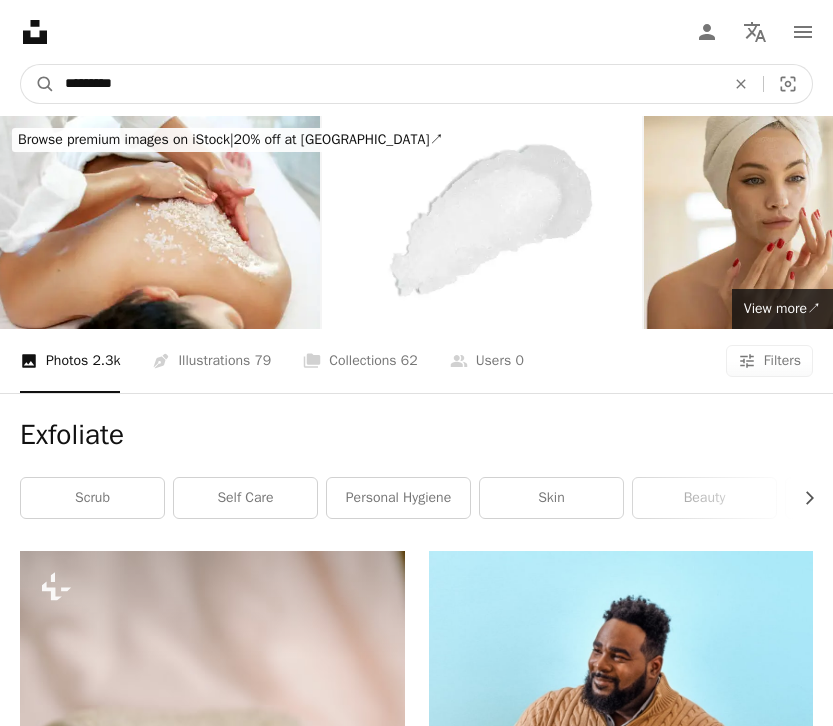 click on "*********" at bounding box center (387, 84) 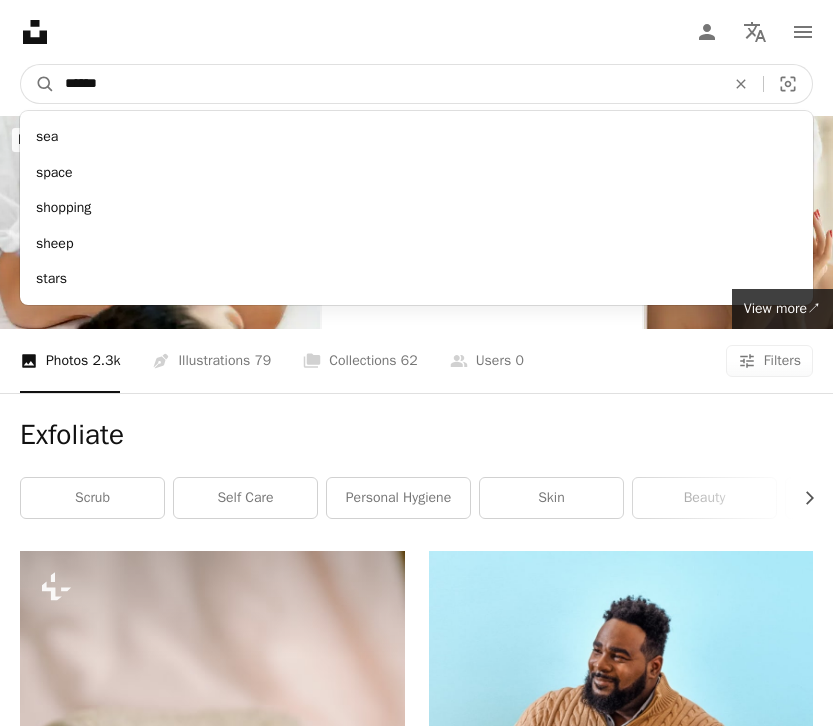 type on "*******" 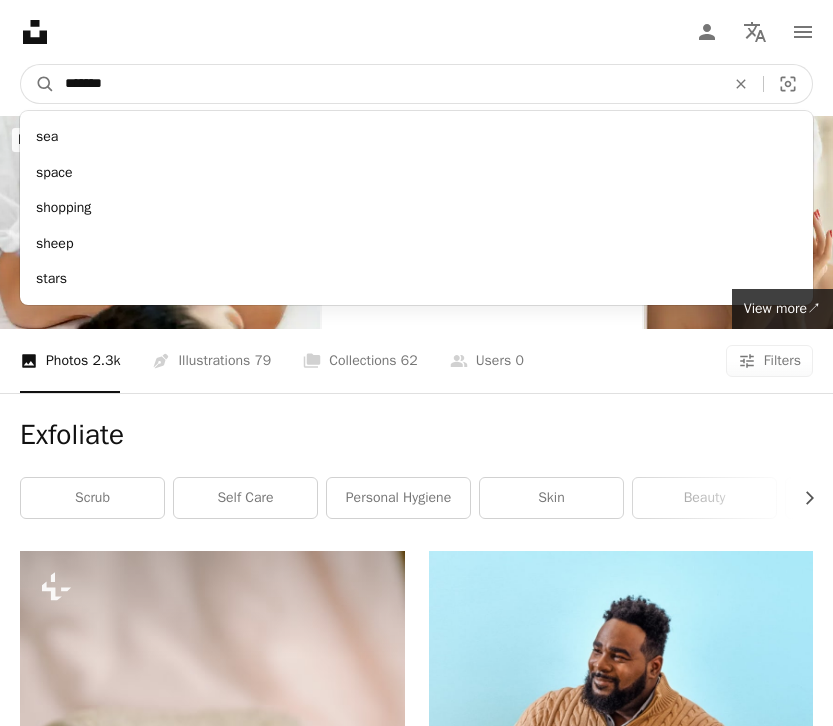 click on "A magnifying glass" at bounding box center [38, 84] 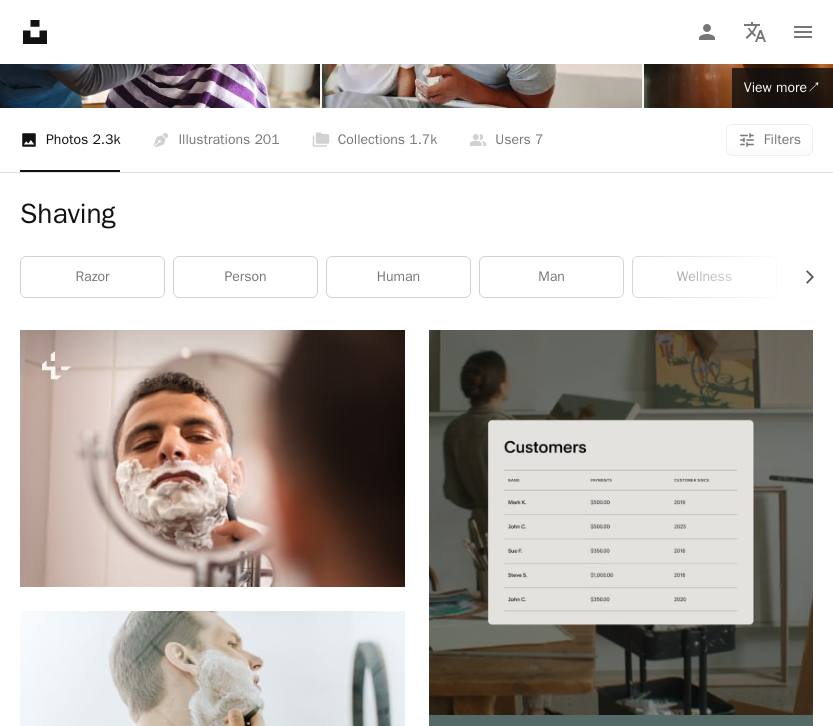 scroll, scrollTop: 0, scrollLeft: 0, axis: both 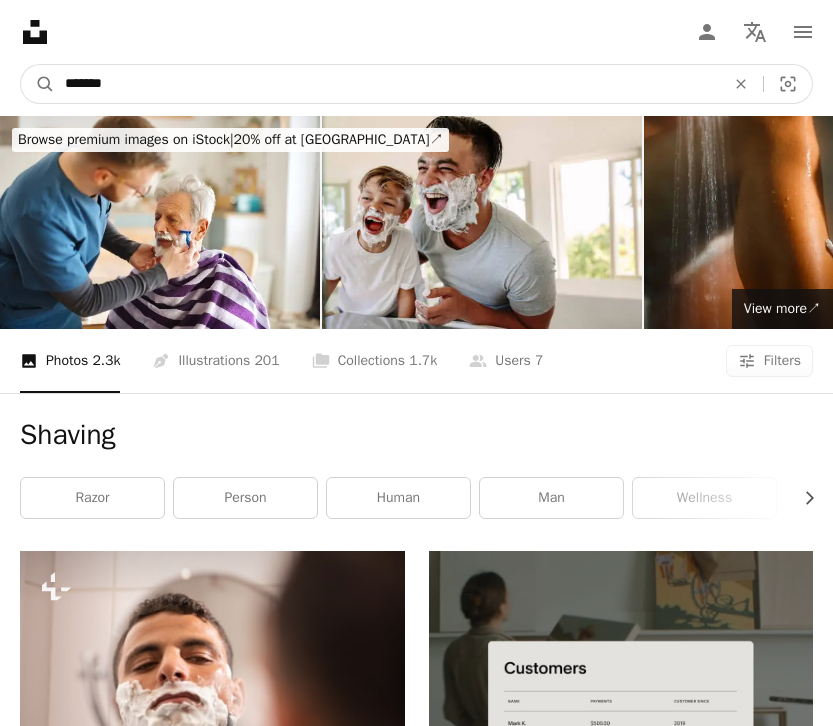 click on "*******" at bounding box center (387, 84) 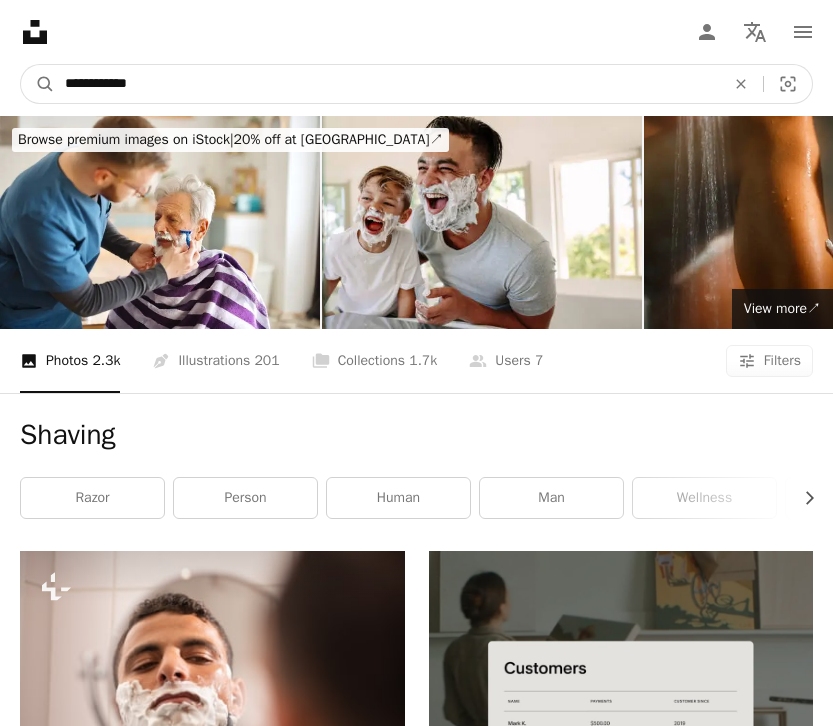 type on "**********" 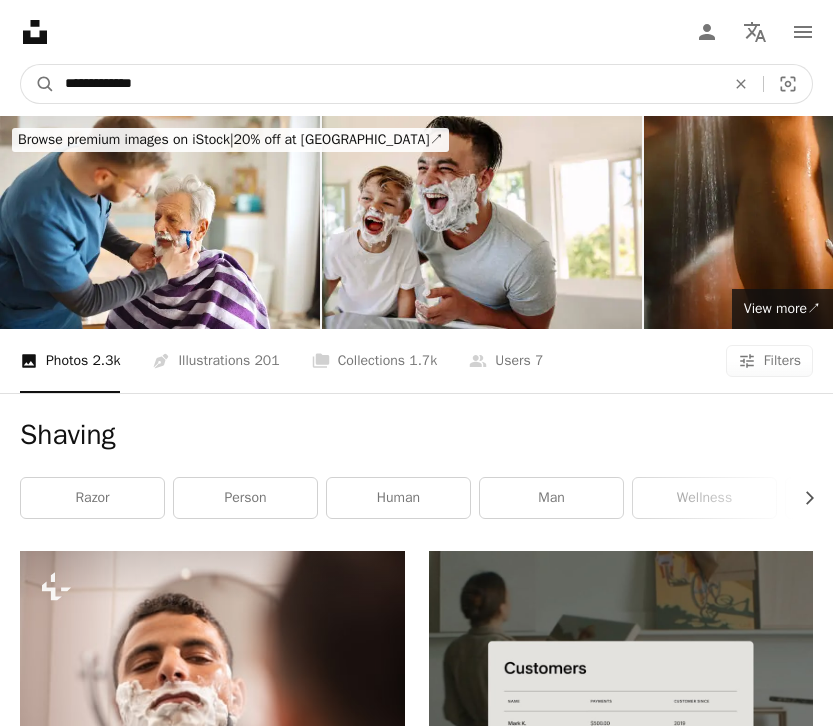 click on "A magnifying glass" at bounding box center [38, 84] 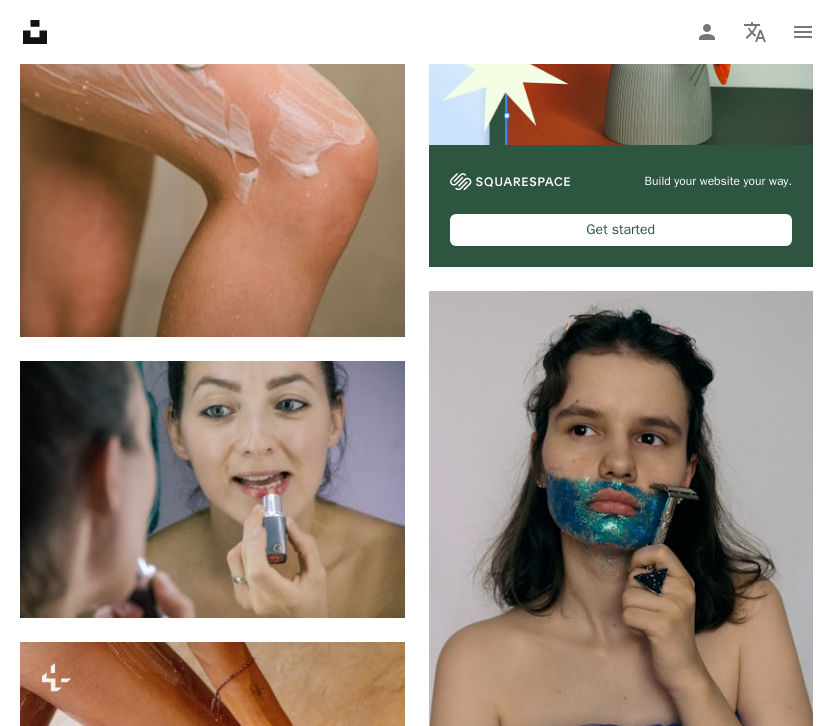 scroll, scrollTop: 0, scrollLeft: 0, axis: both 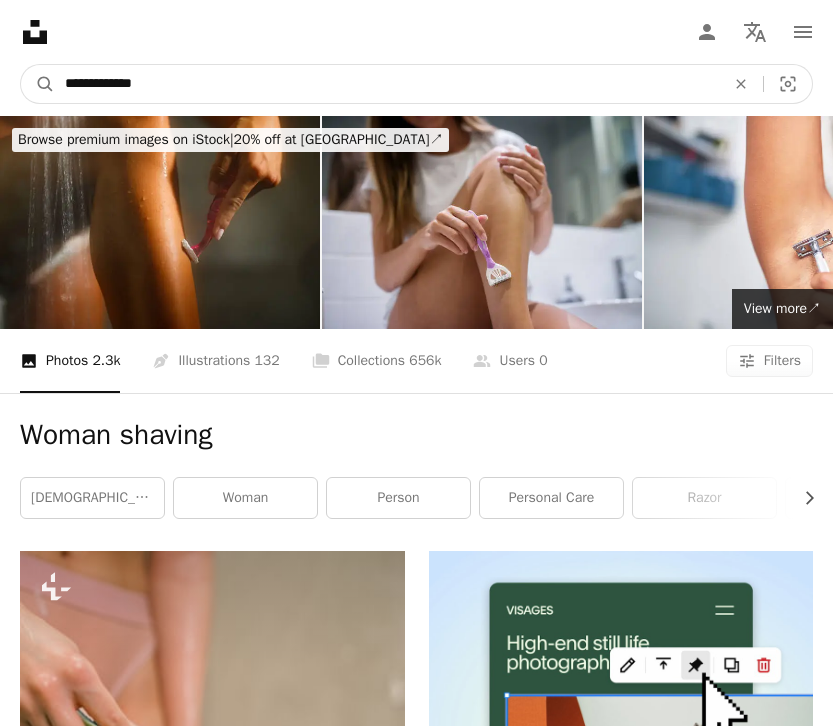 click on "**********" at bounding box center (387, 84) 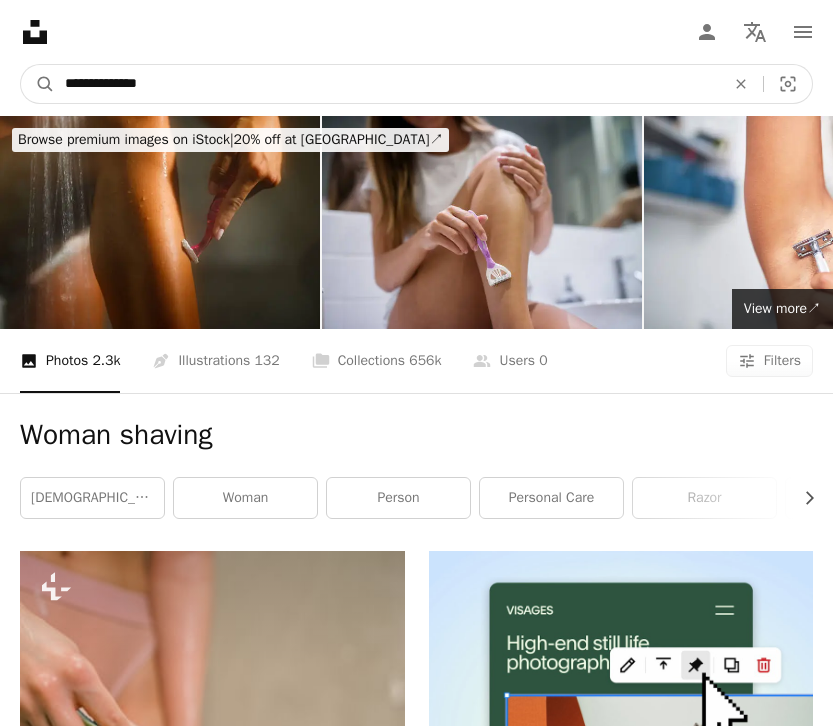 type on "**********" 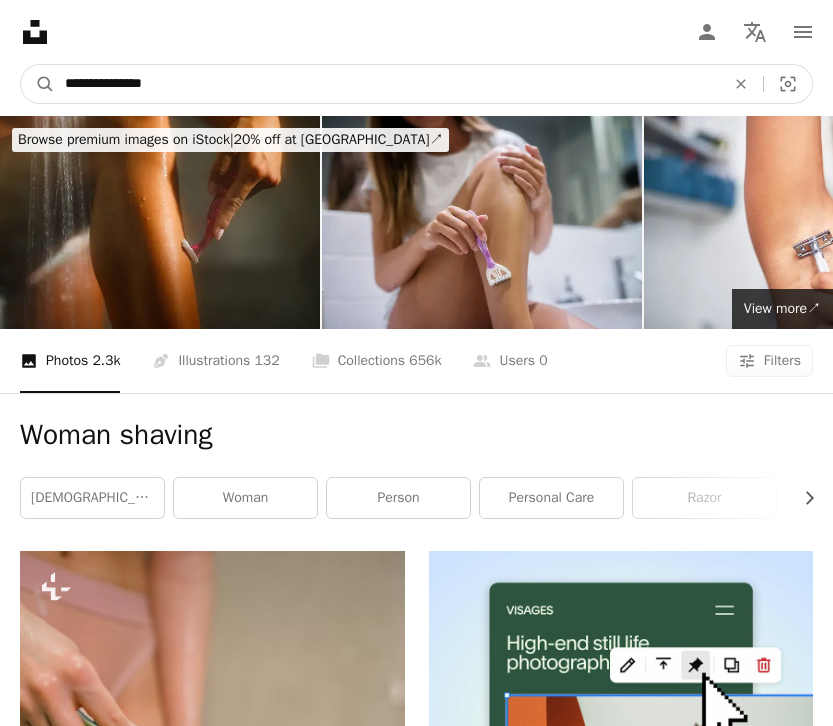 click on "A magnifying glass" at bounding box center (38, 84) 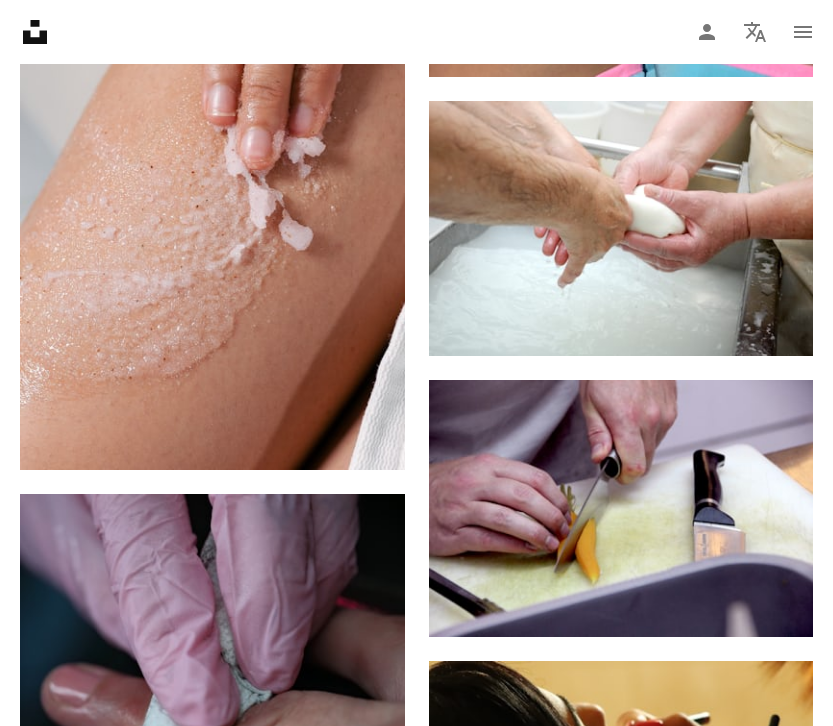 scroll, scrollTop: 2904, scrollLeft: 0, axis: vertical 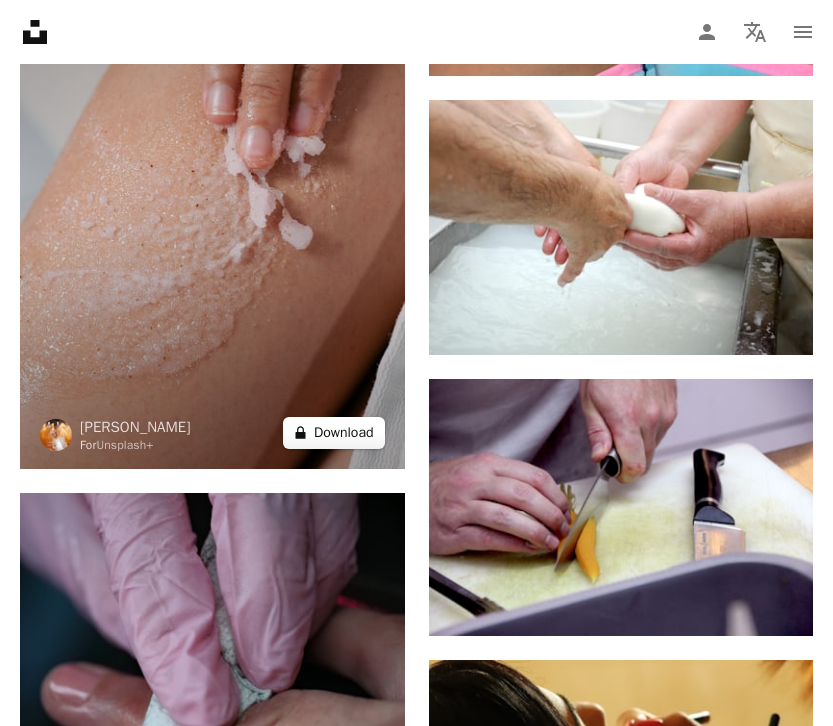 click on "A lock Download" at bounding box center [334, 433] 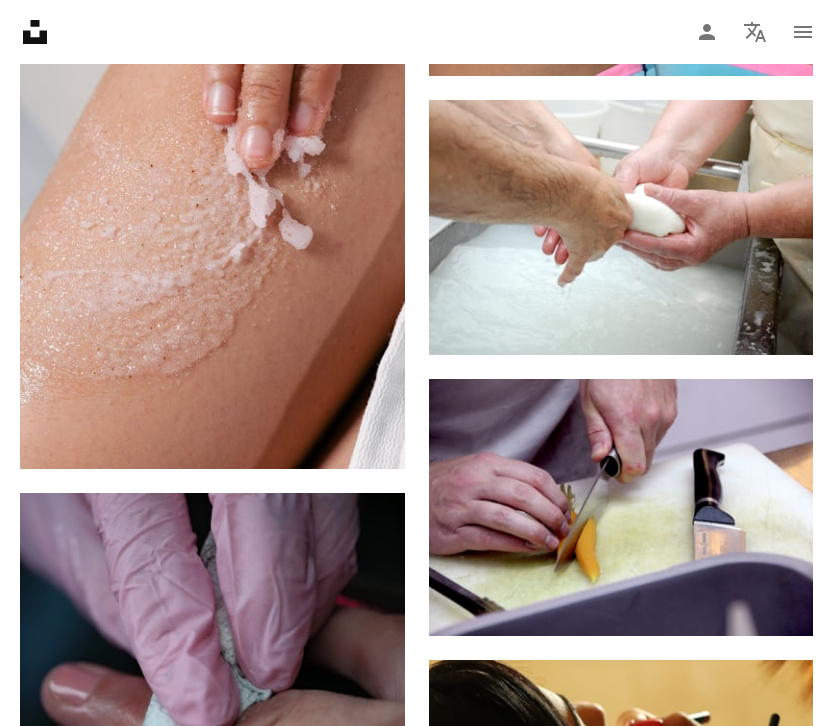 click on "An X shape Premium, ready to use images. Get unlimited access. A plus sign Members-only content added monthly A plus sign Unlimited royalty-free downloads A plus sign Illustrations  New A plus sign Enhanced legal protections yearly 65%  off monthly $20   $16 USD per month Get  Unsplash+ Switch to yearly  to get  65%  off Taxes where applicable. Renews automatically. Cancel anytime." at bounding box center (416, 3440) 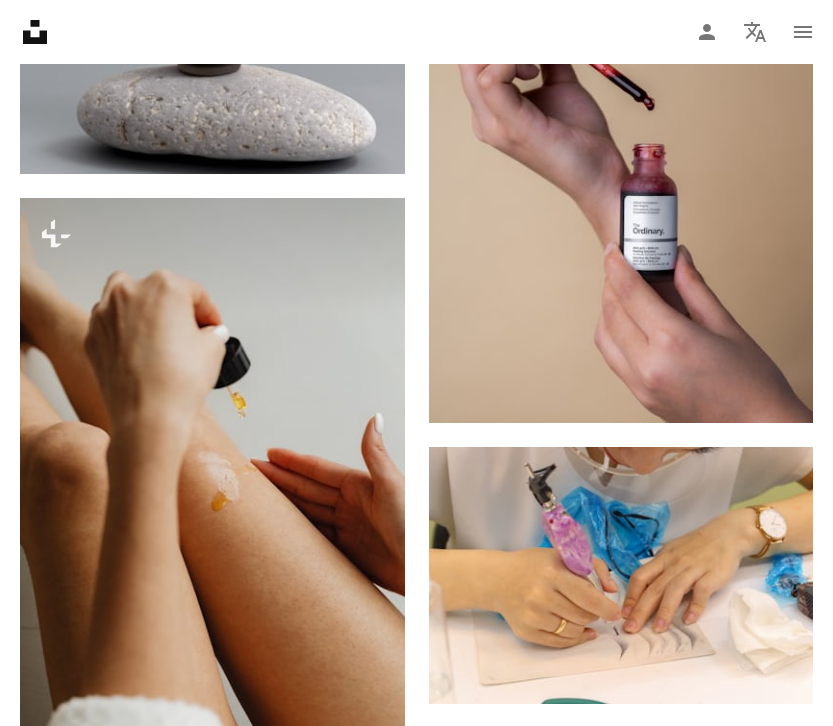 scroll, scrollTop: 0, scrollLeft: 0, axis: both 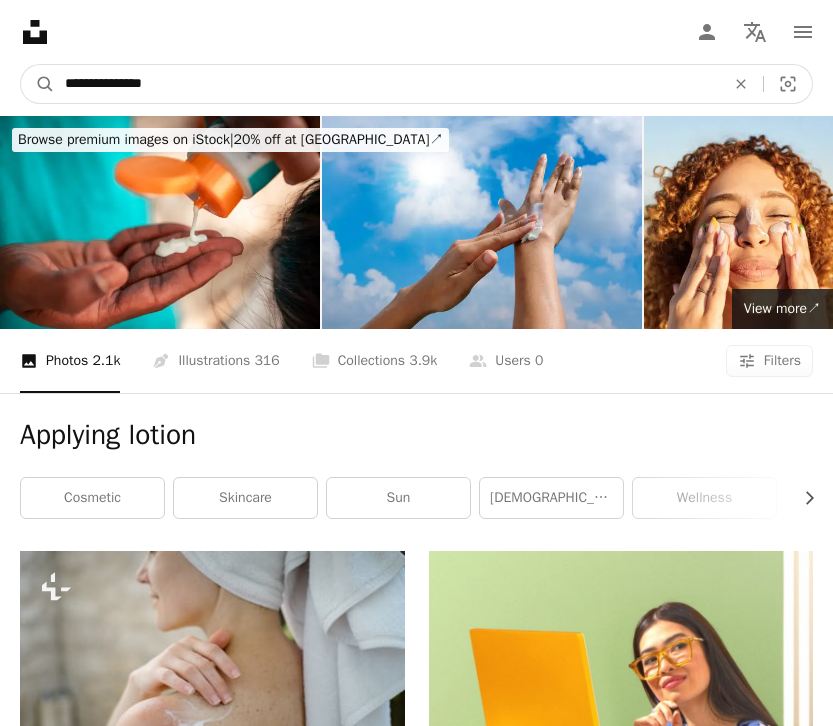 click on "**********" at bounding box center (387, 84) 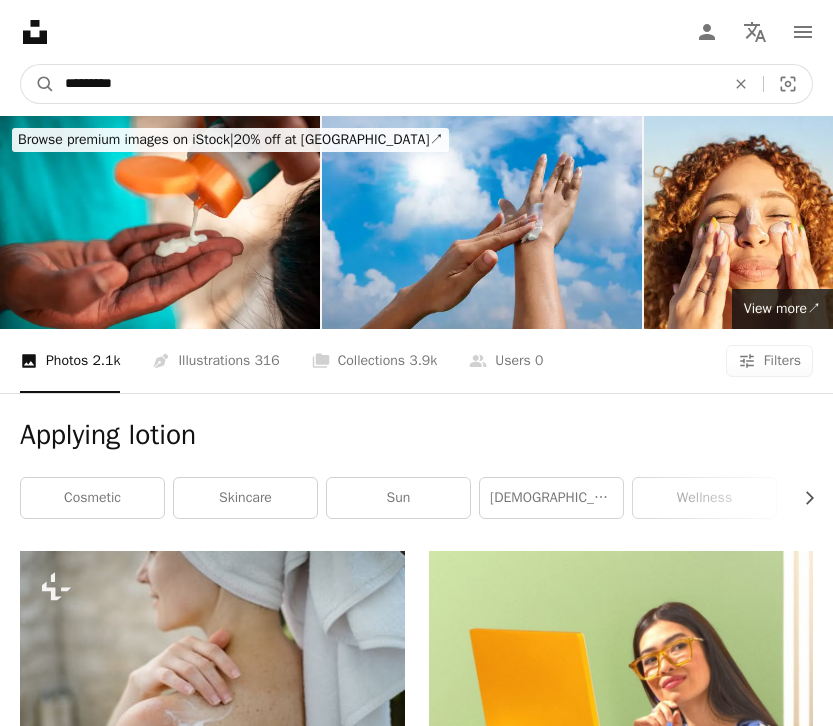 type on "**********" 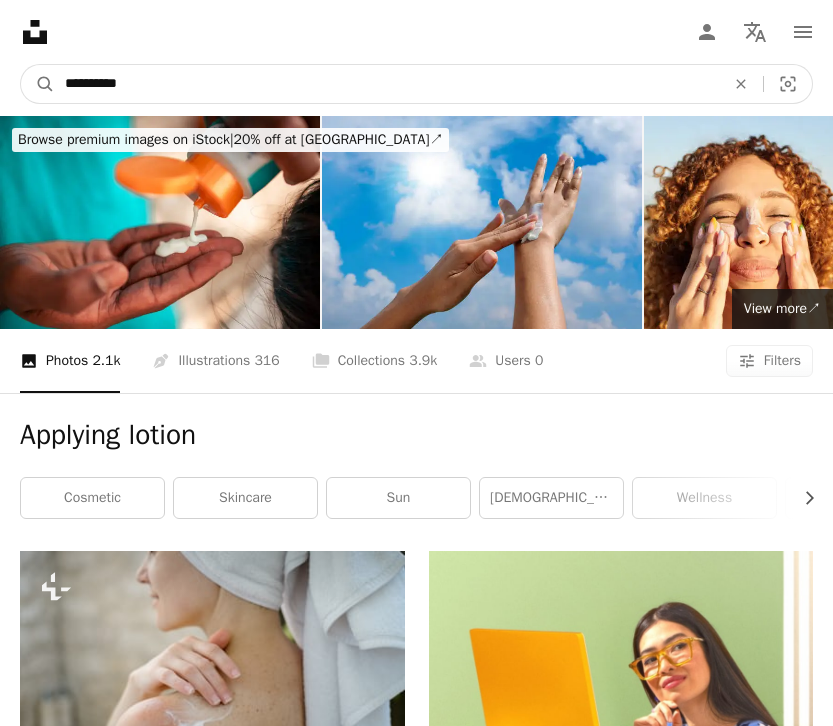 click on "A magnifying glass" at bounding box center [38, 84] 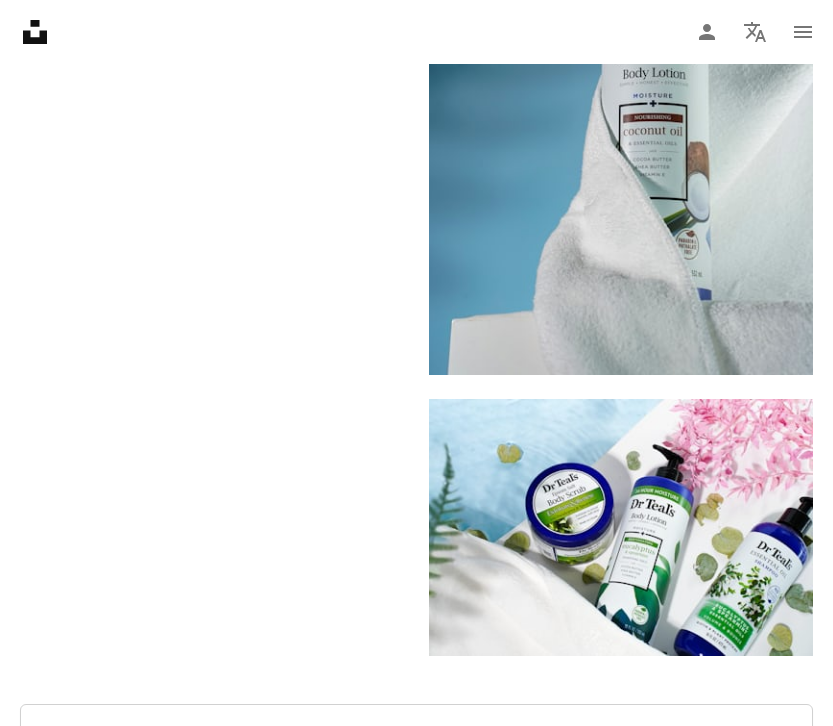 scroll, scrollTop: 5006, scrollLeft: 0, axis: vertical 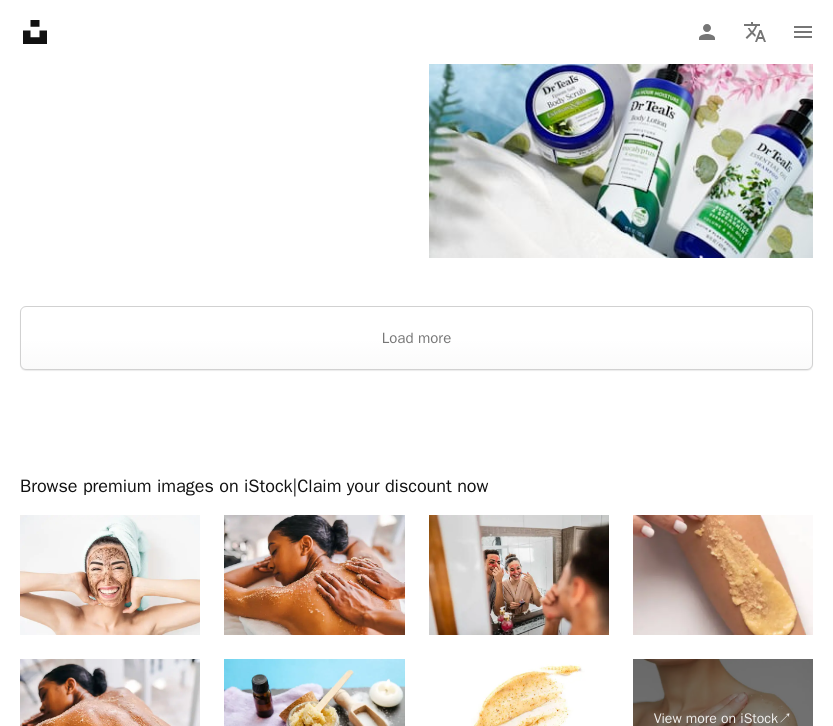 click at bounding box center (416, 282) 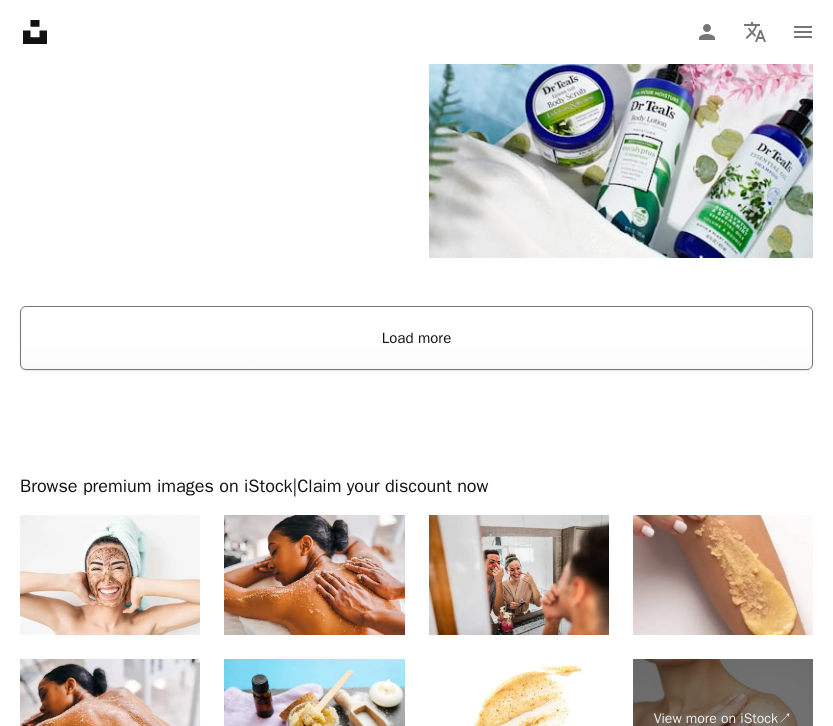 click on "Load more" at bounding box center (416, 338) 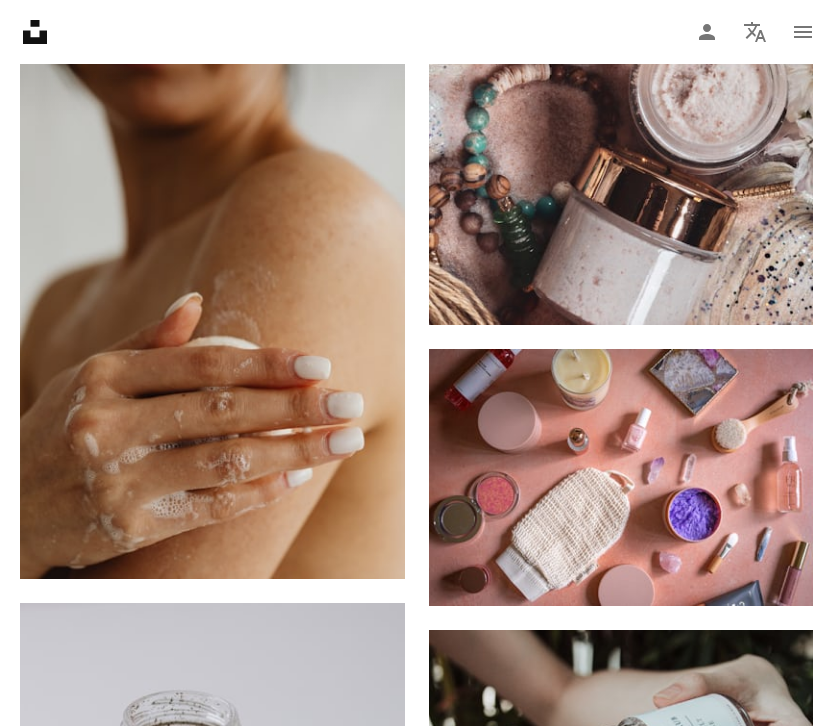 scroll, scrollTop: 0, scrollLeft: 0, axis: both 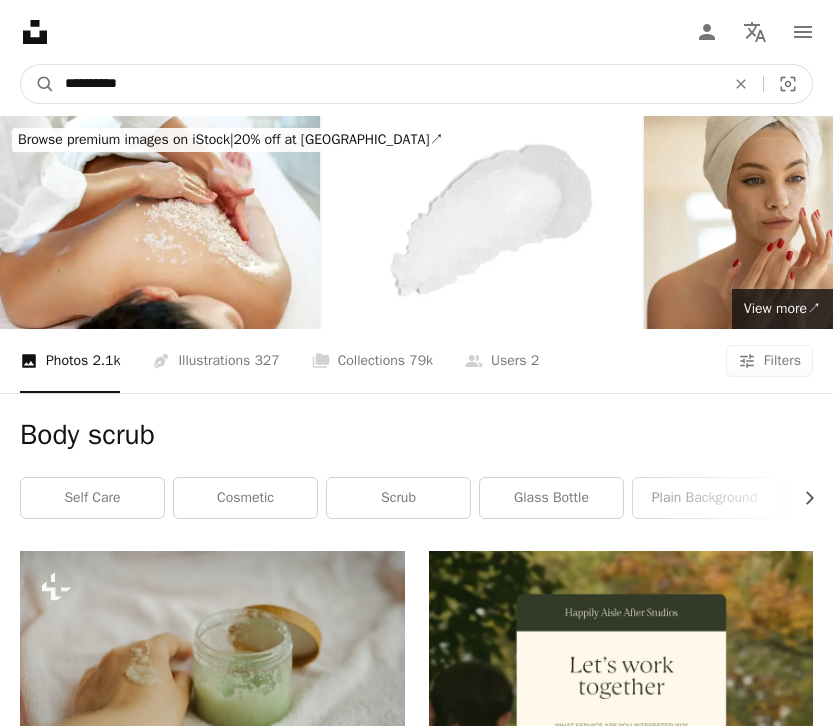 click on "**********" at bounding box center [387, 84] 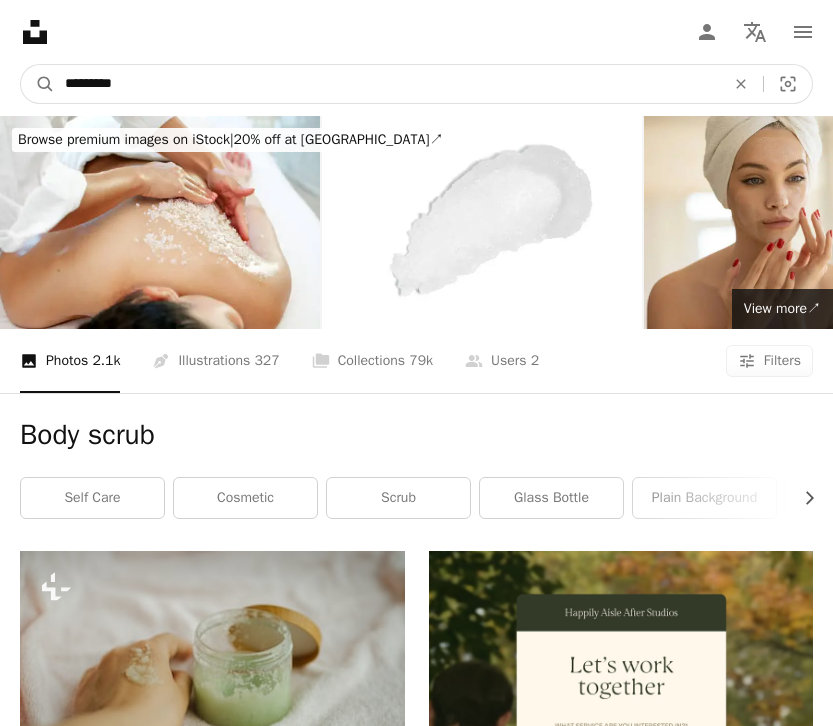 type on "**********" 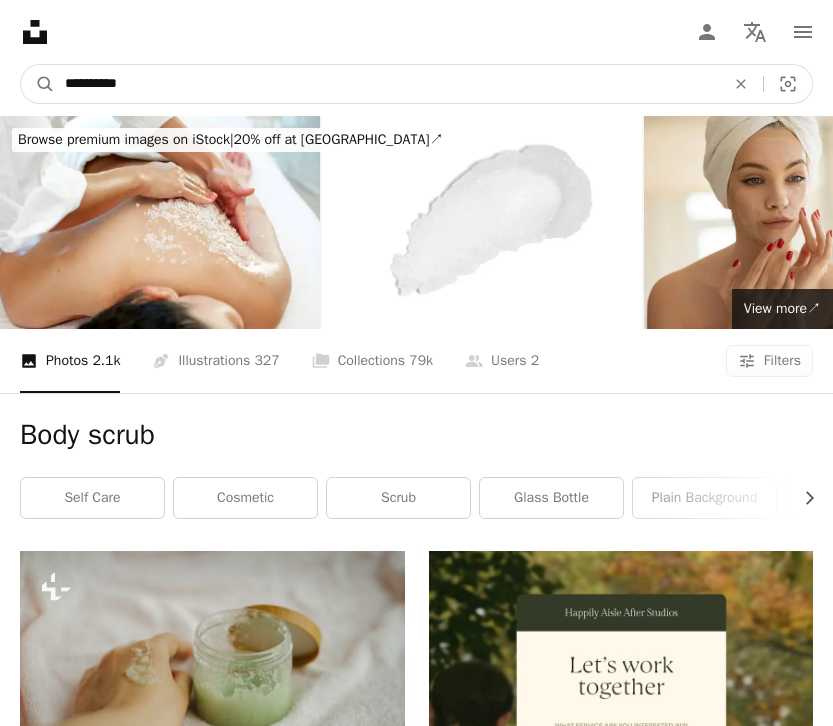 click on "A magnifying glass" at bounding box center (38, 84) 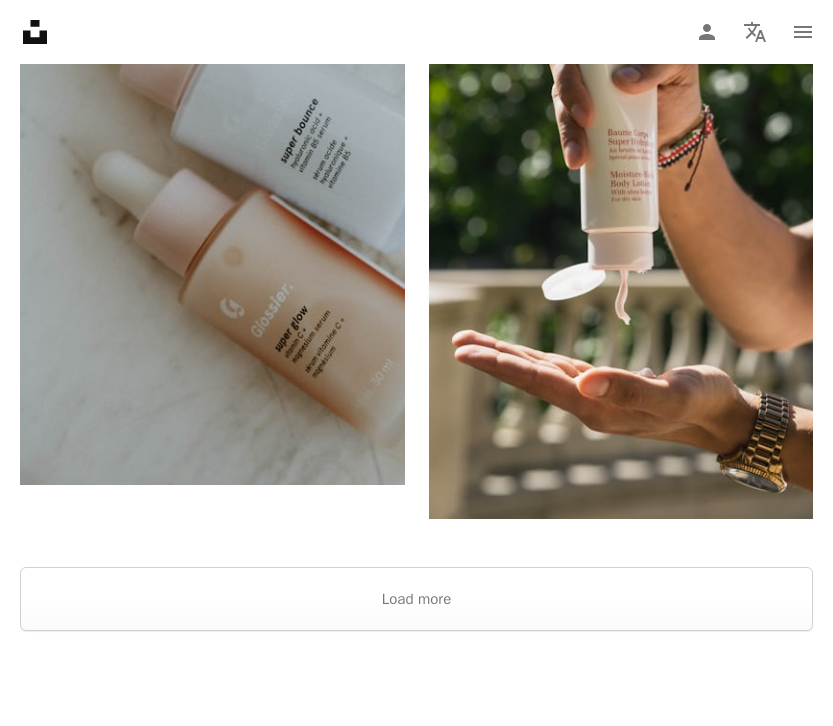 scroll, scrollTop: 5691, scrollLeft: 0, axis: vertical 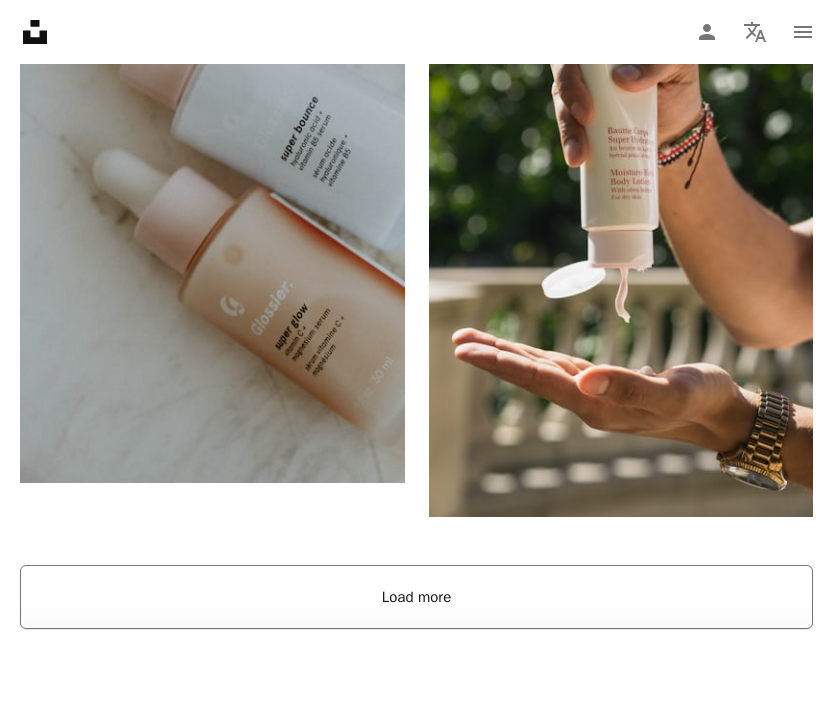 click on "Load more" at bounding box center [416, 597] 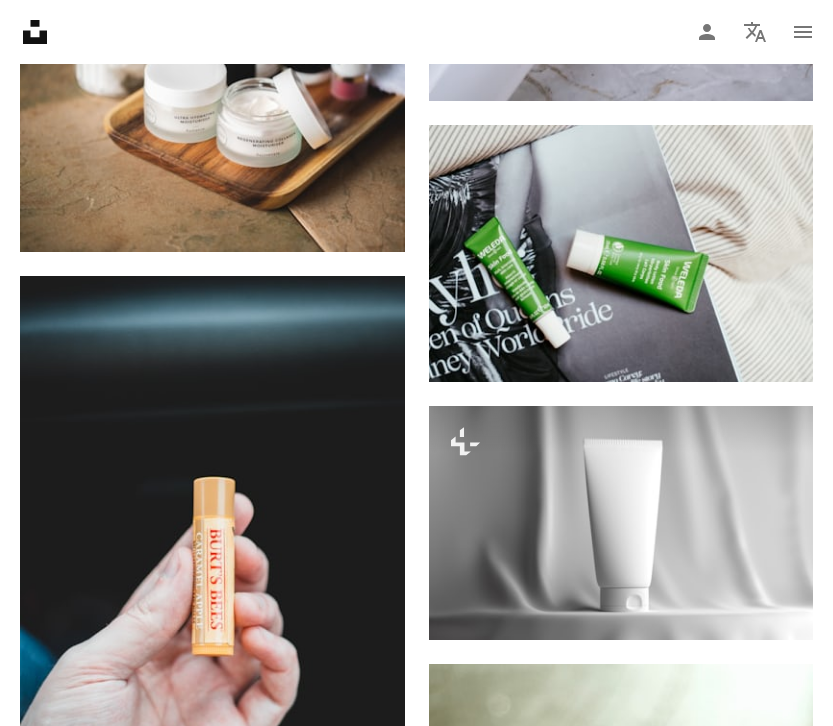 scroll, scrollTop: 23423, scrollLeft: 0, axis: vertical 